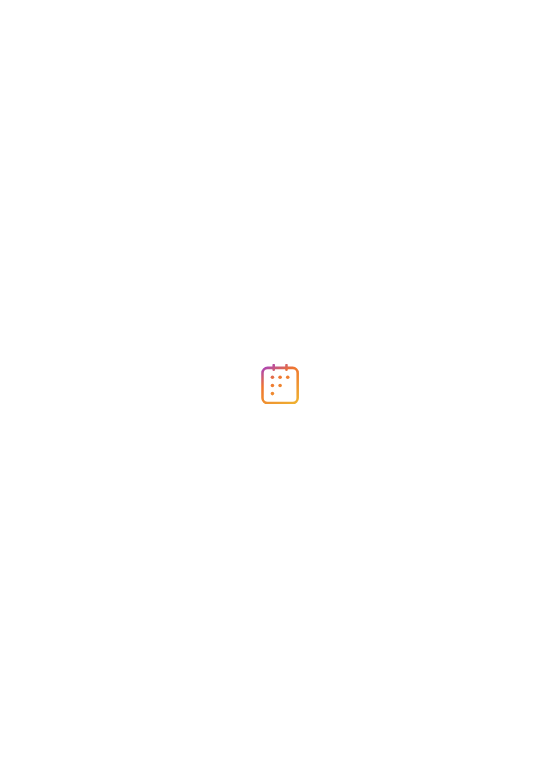 scroll, scrollTop: 0, scrollLeft: 0, axis: both 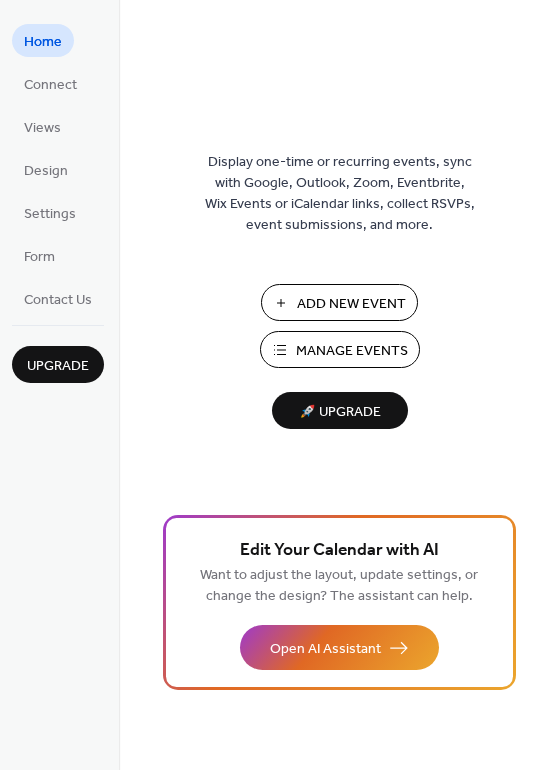 click on "Manage Events" at bounding box center [352, 351] 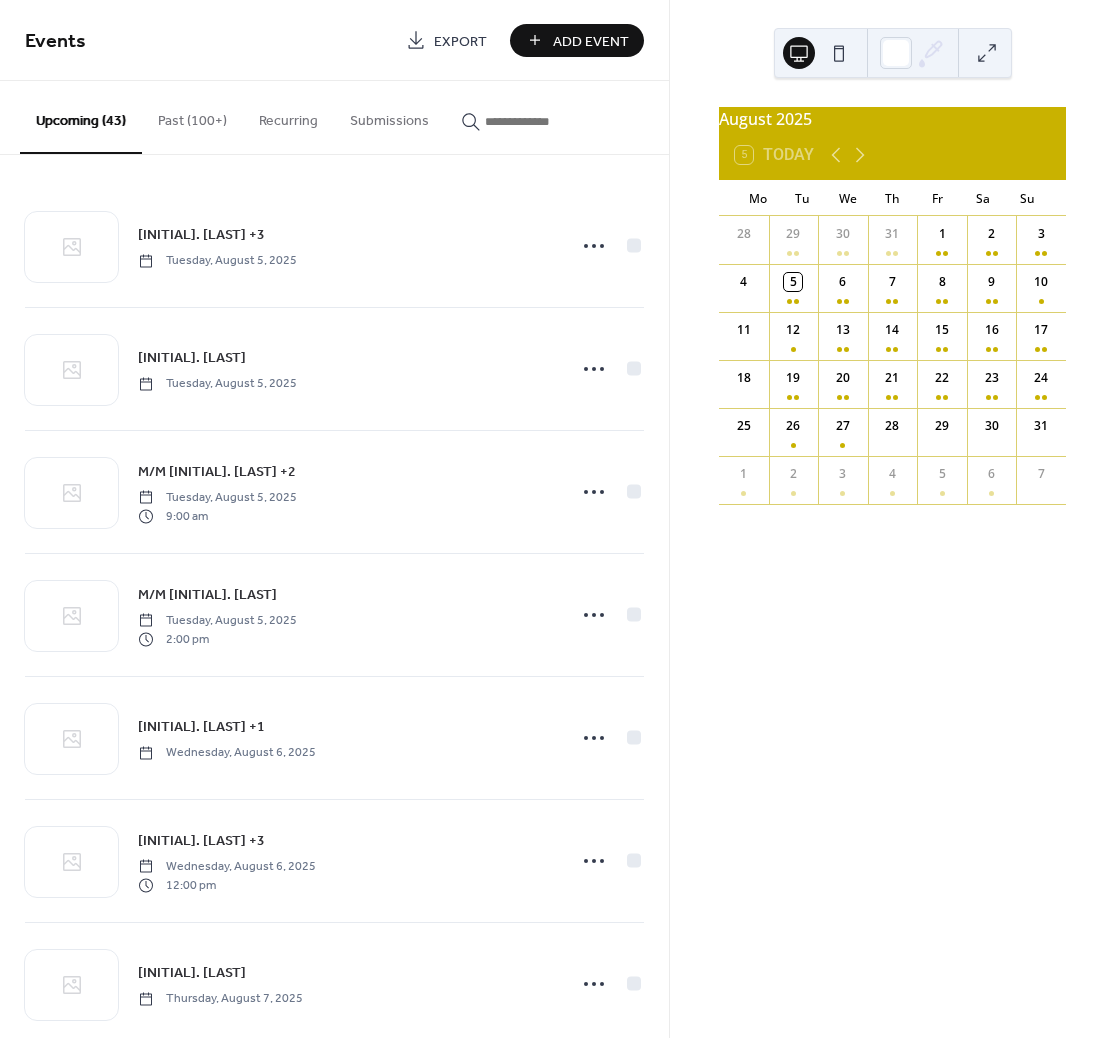 scroll, scrollTop: 0, scrollLeft: 0, axis: both 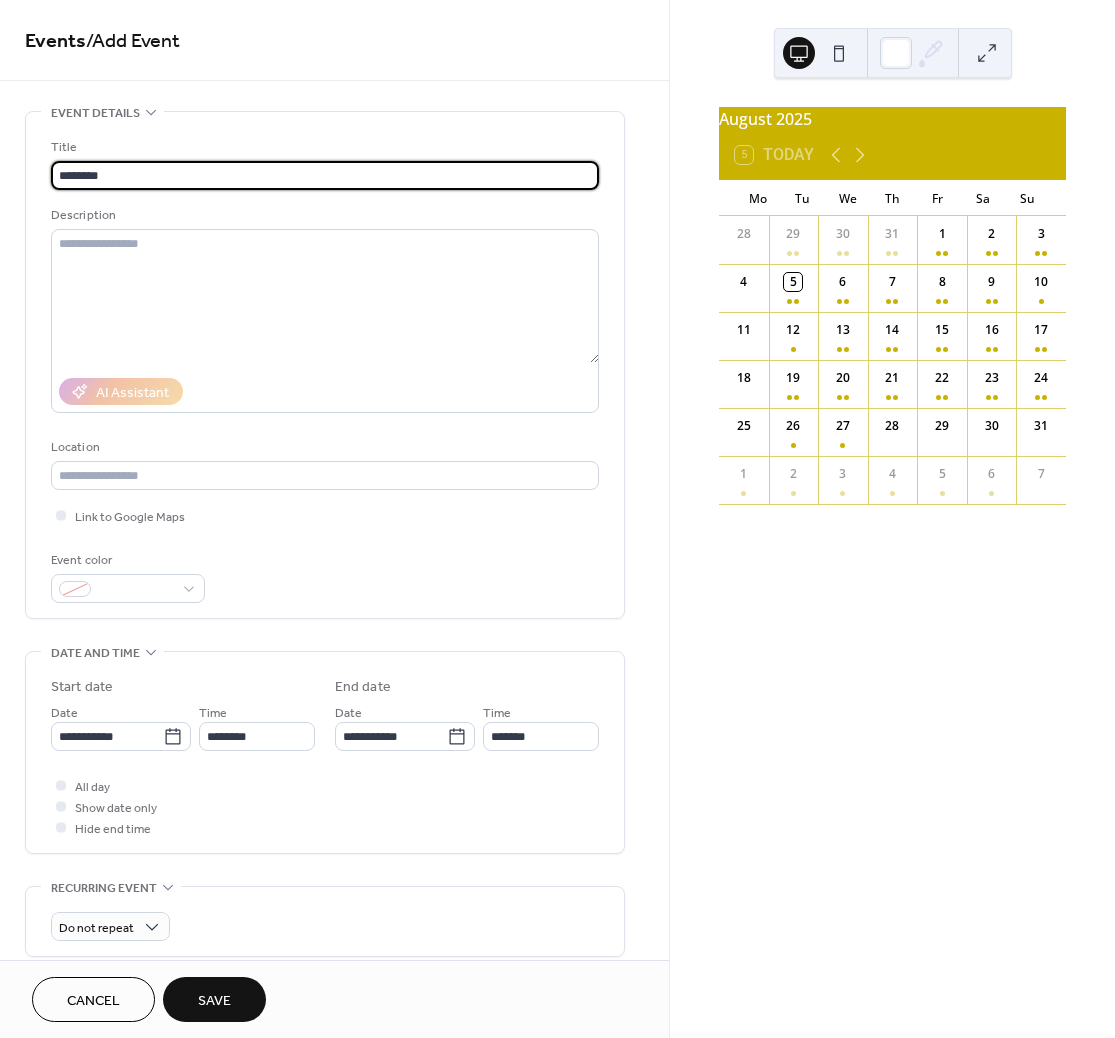 type on "********" 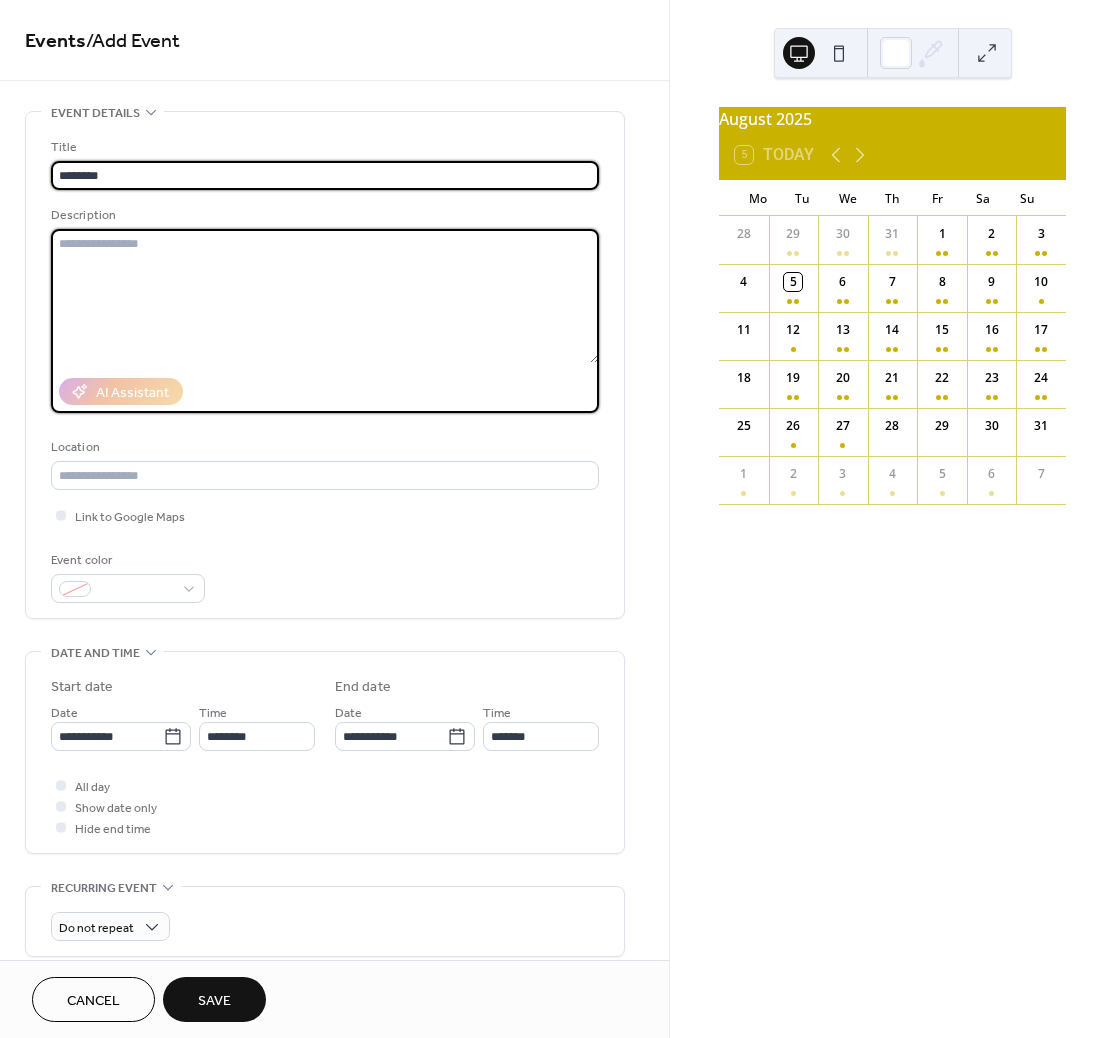 scroll, scrollTop: 1, scrollLeft: 0, axis: vertical 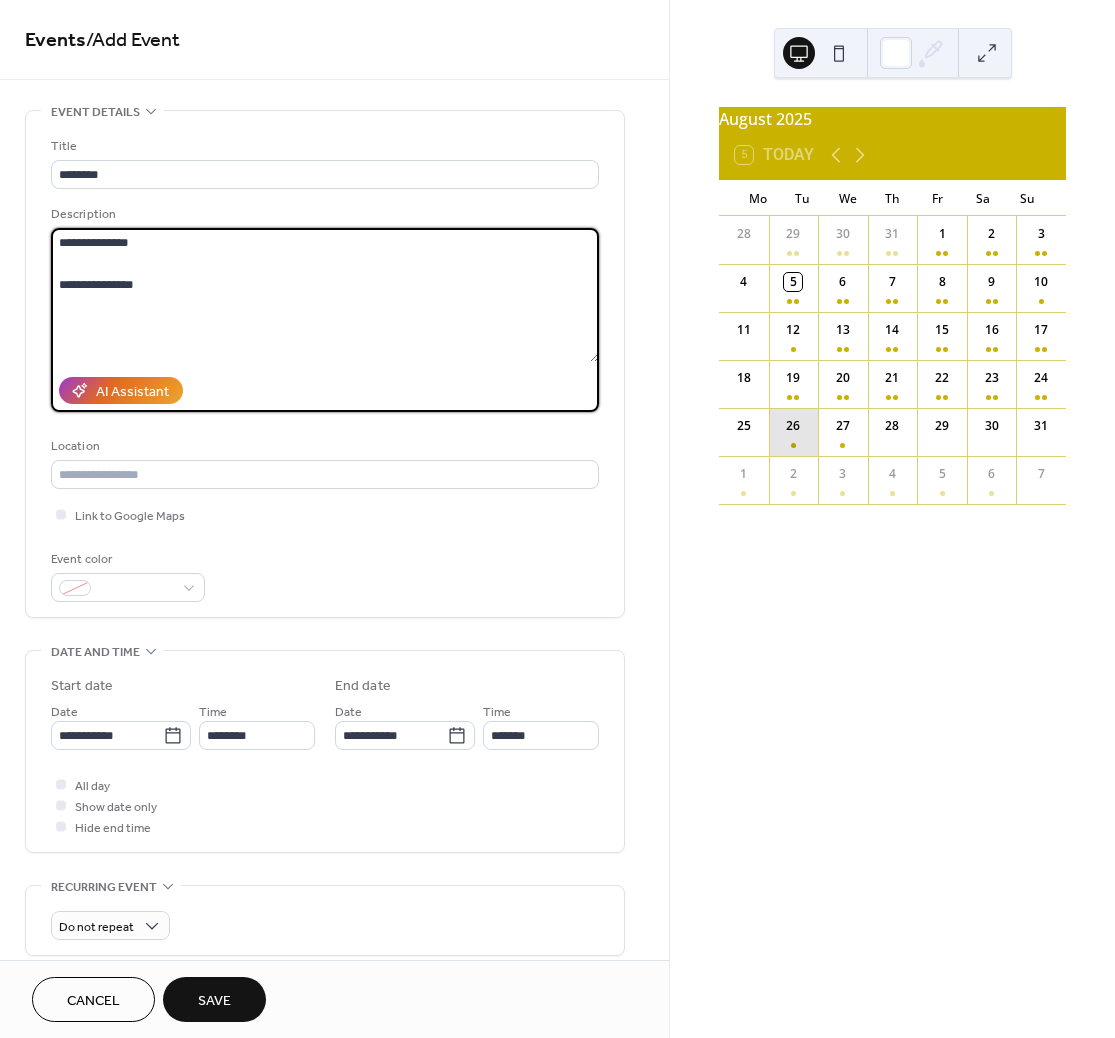 type on "**********" 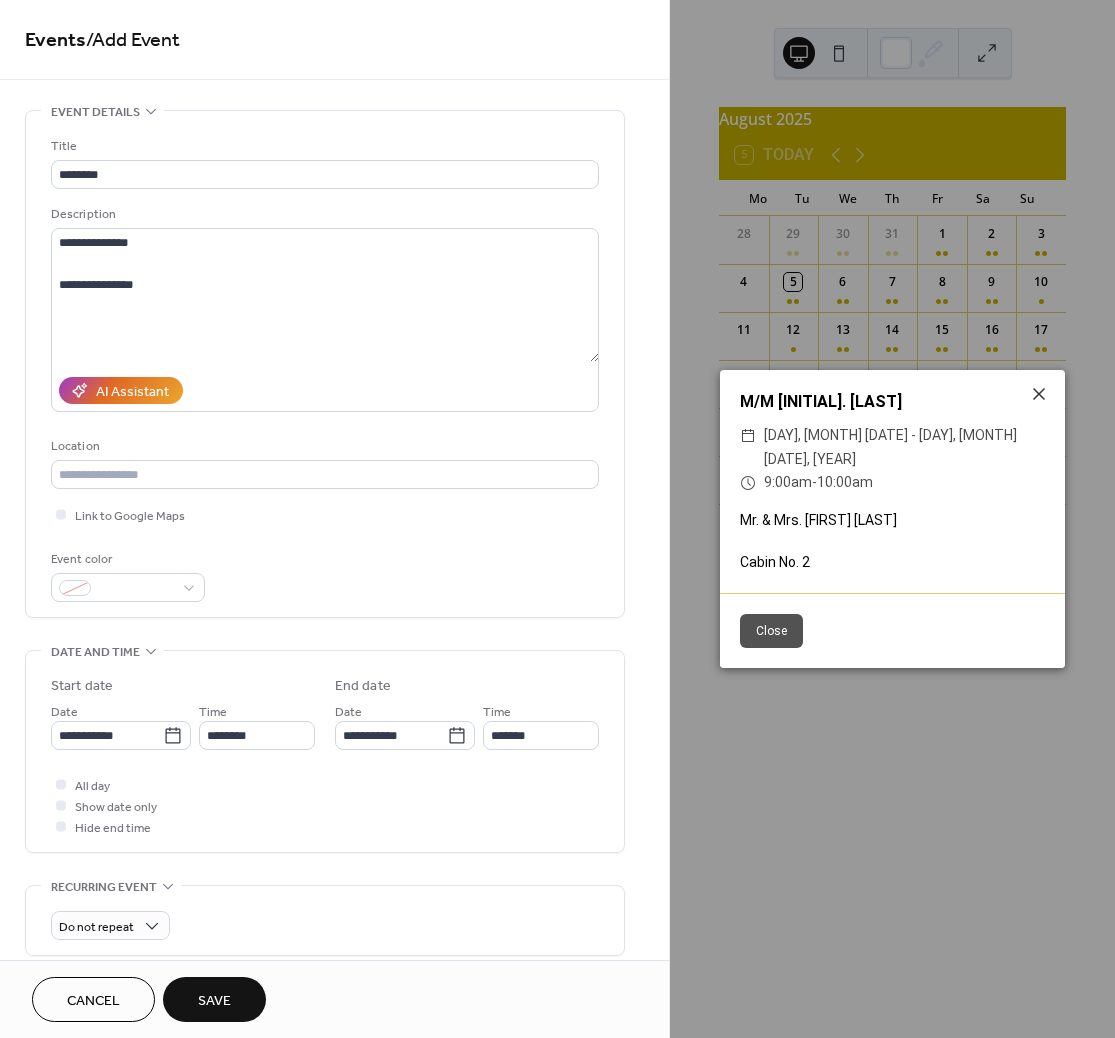 click on "Close" at bounding box center (771, 631) 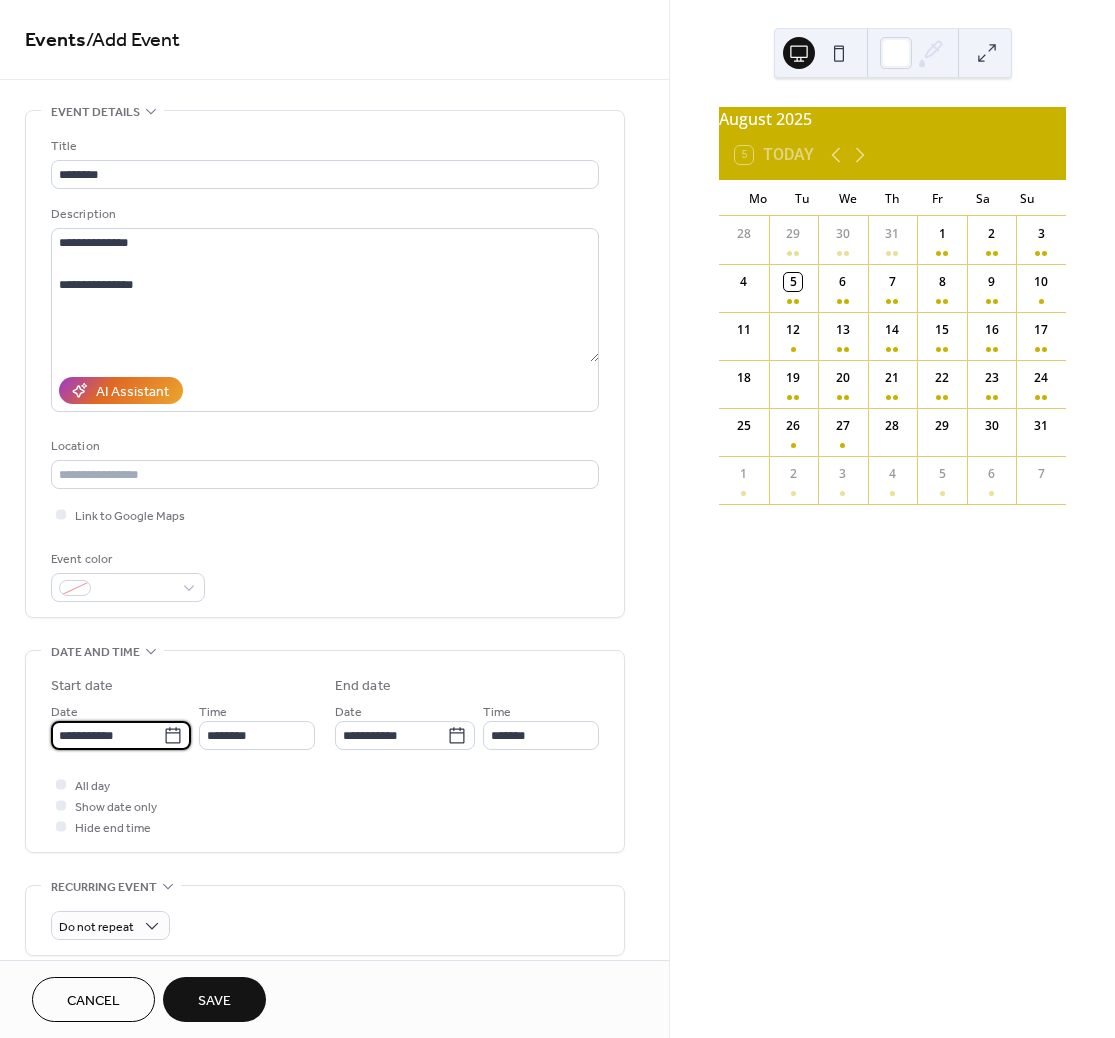click on "**********" at bounding box center [107, 735] 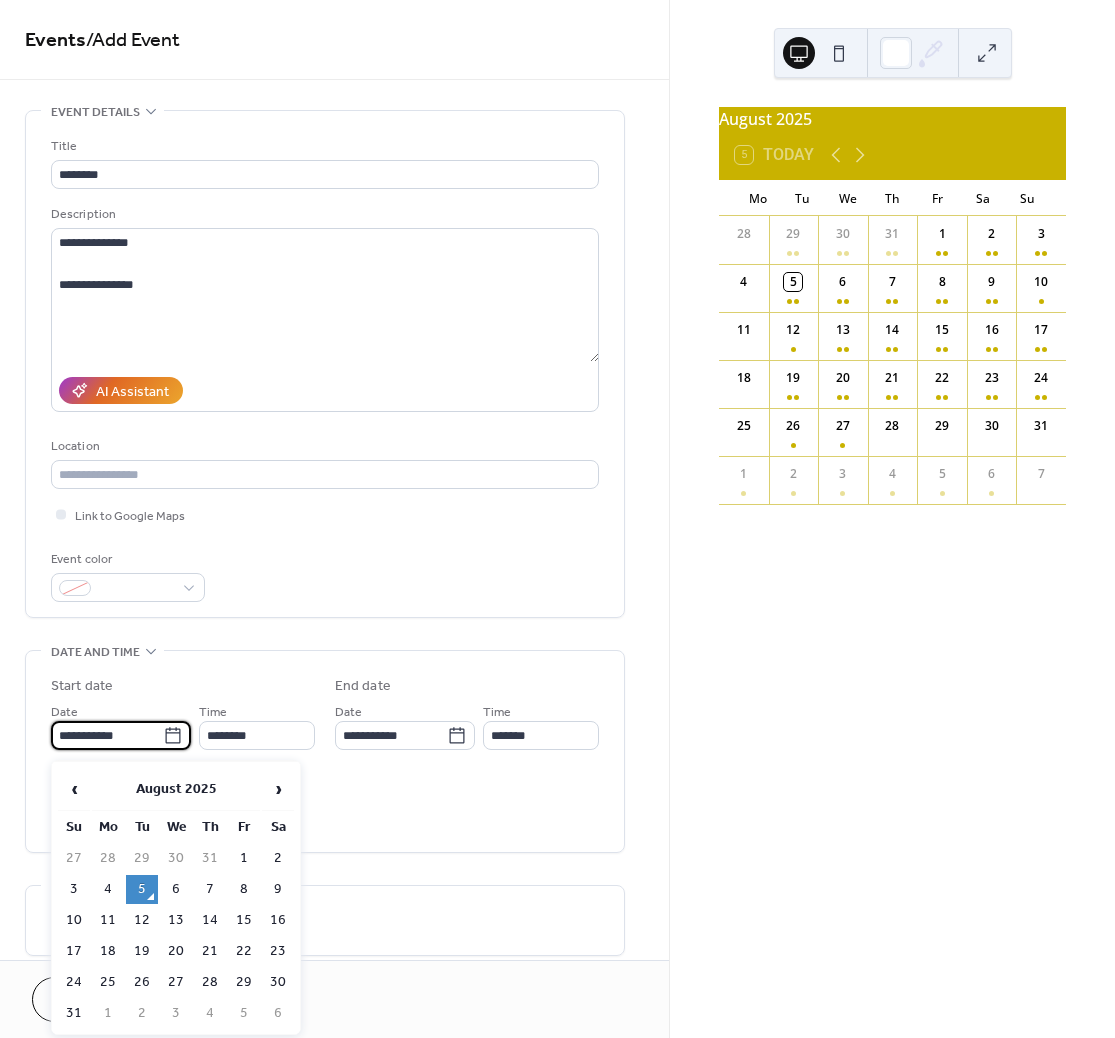 click on "26" at bounding box center [142, 982] 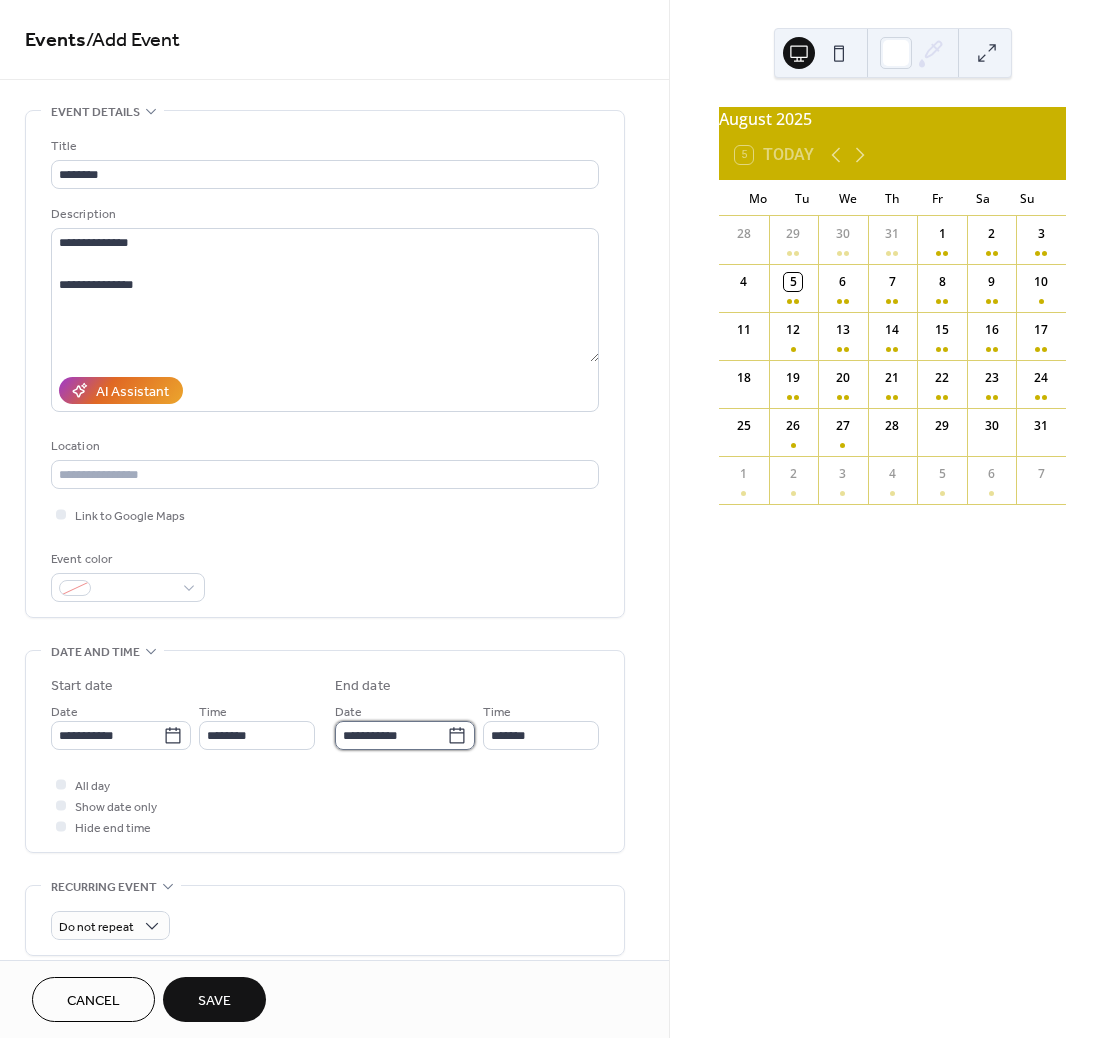 drag, startPoint x: 390, startPoint y: 741, endPoint x: 377, endPoint y: 745, distance: 13.601471 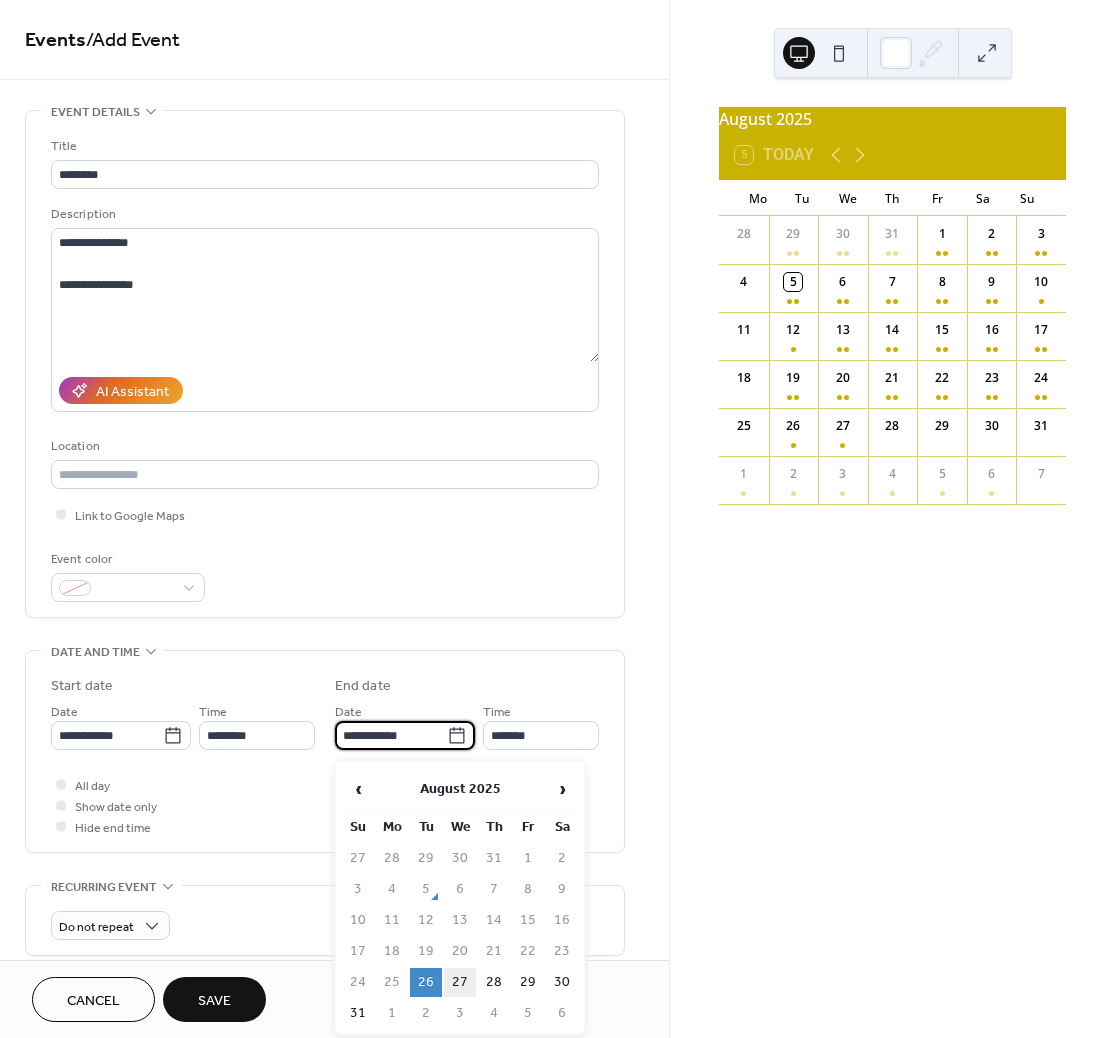 click on "27" at bounding box center [460, 982] 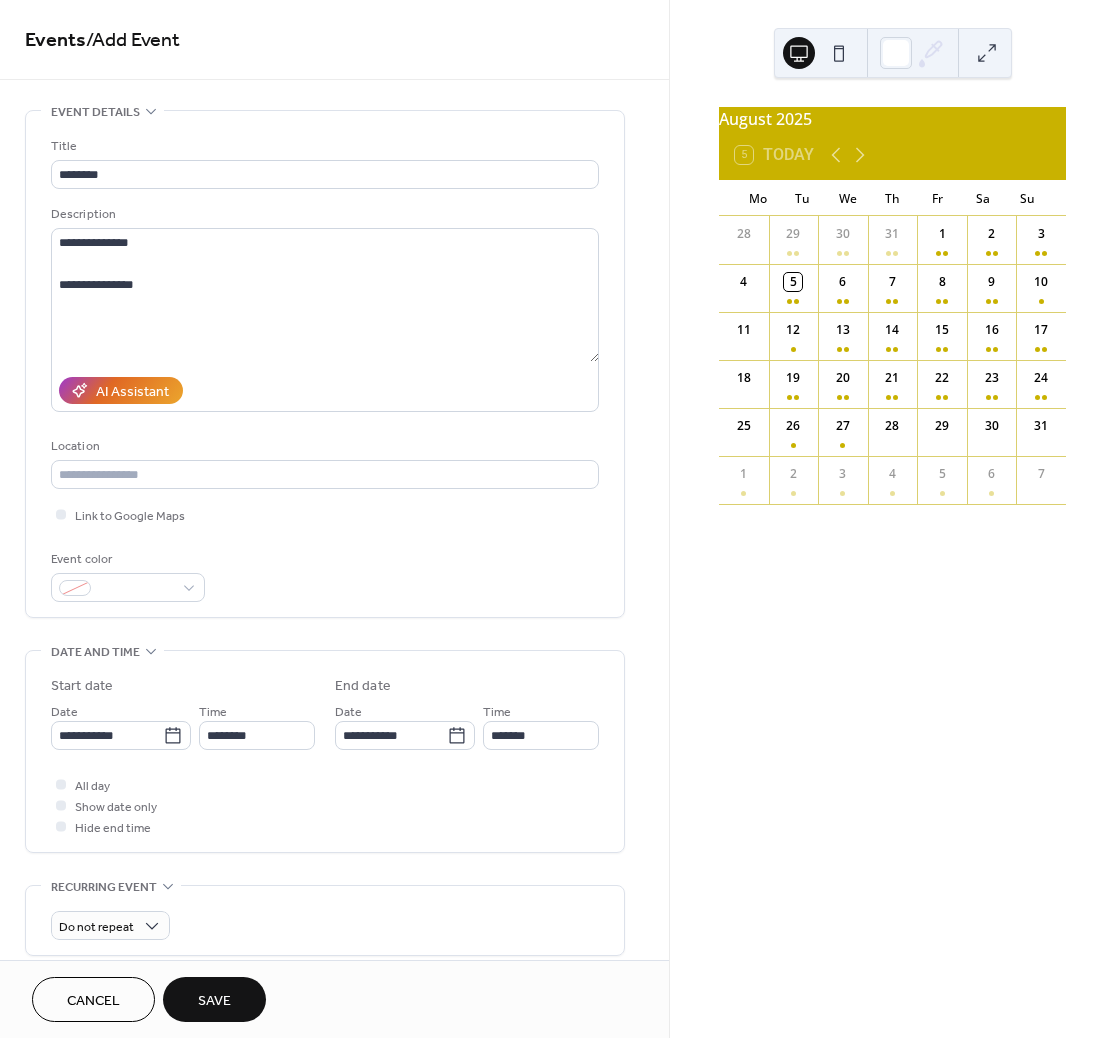 type on "**********" 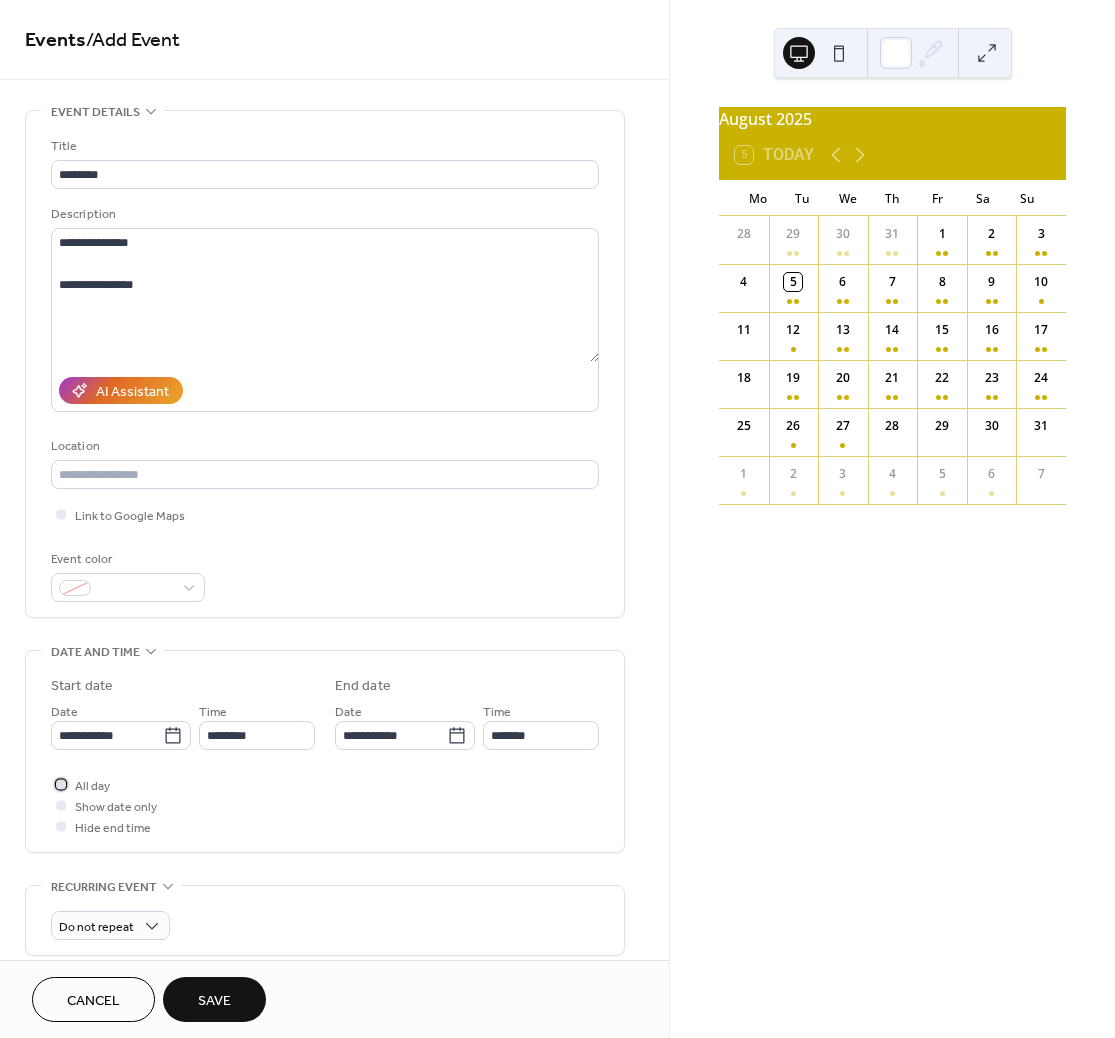 click on "All day" at bounding box center (92, 786) 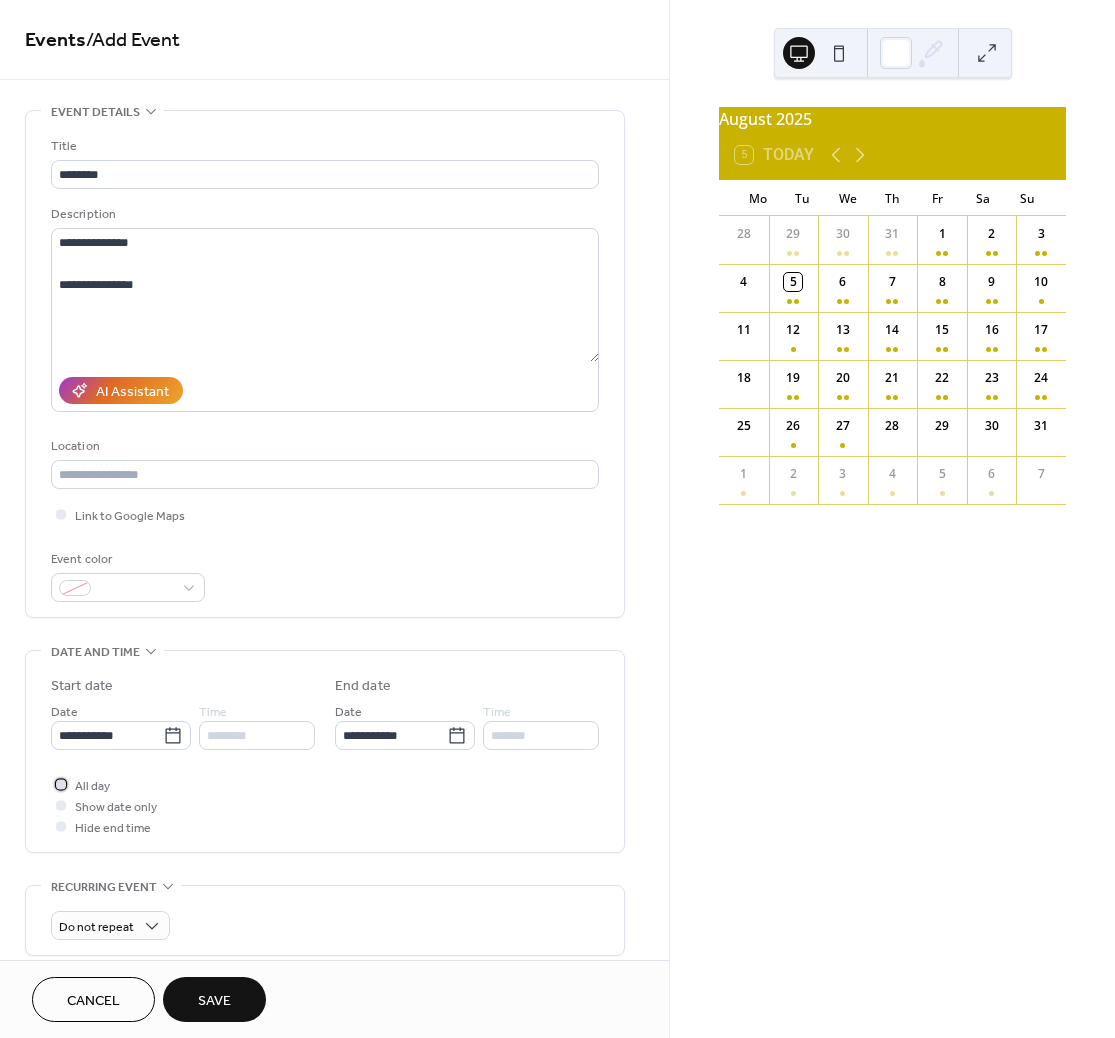 click on "All day" at bounding box center [92, 786] 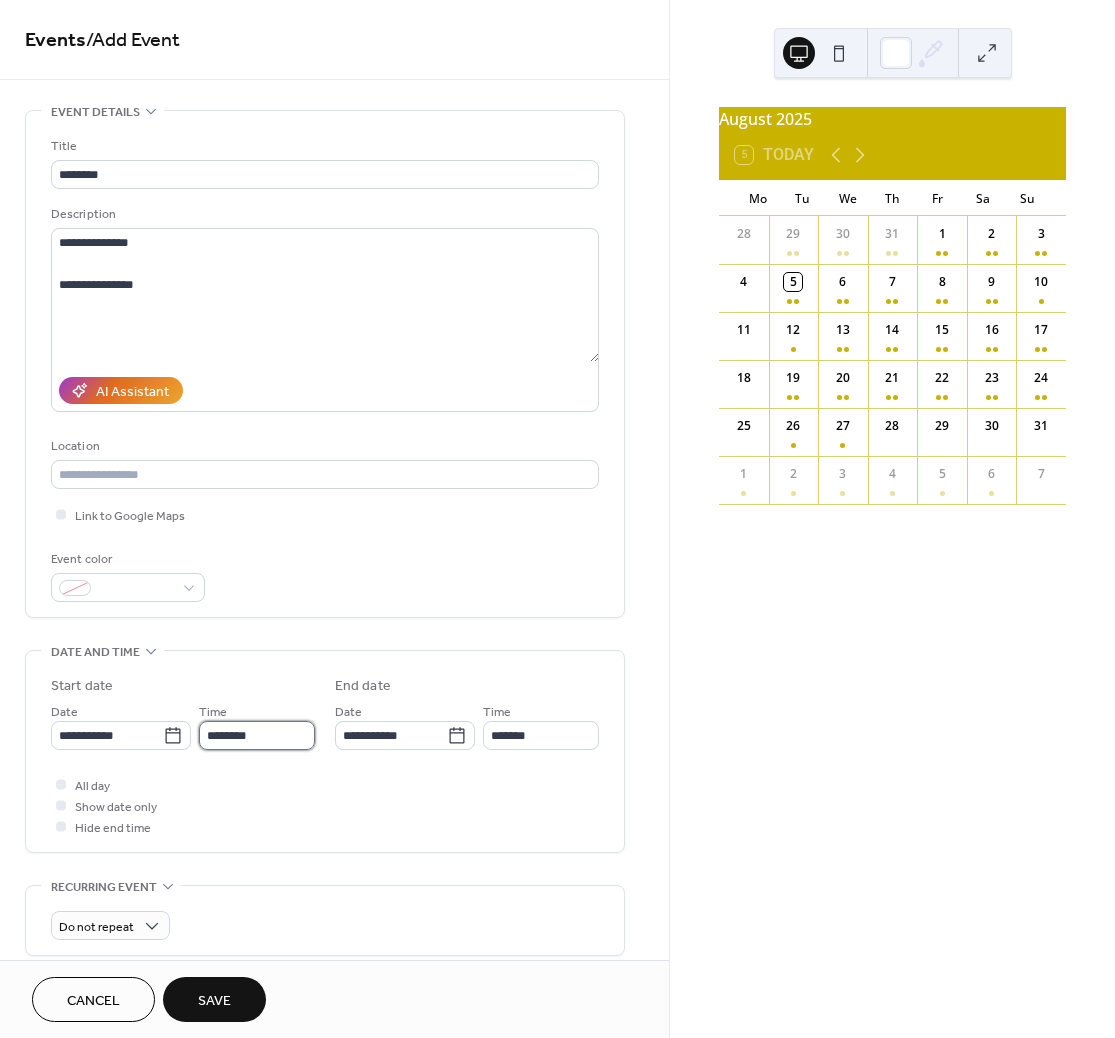 click on "********" at bounding box center [257, 735] 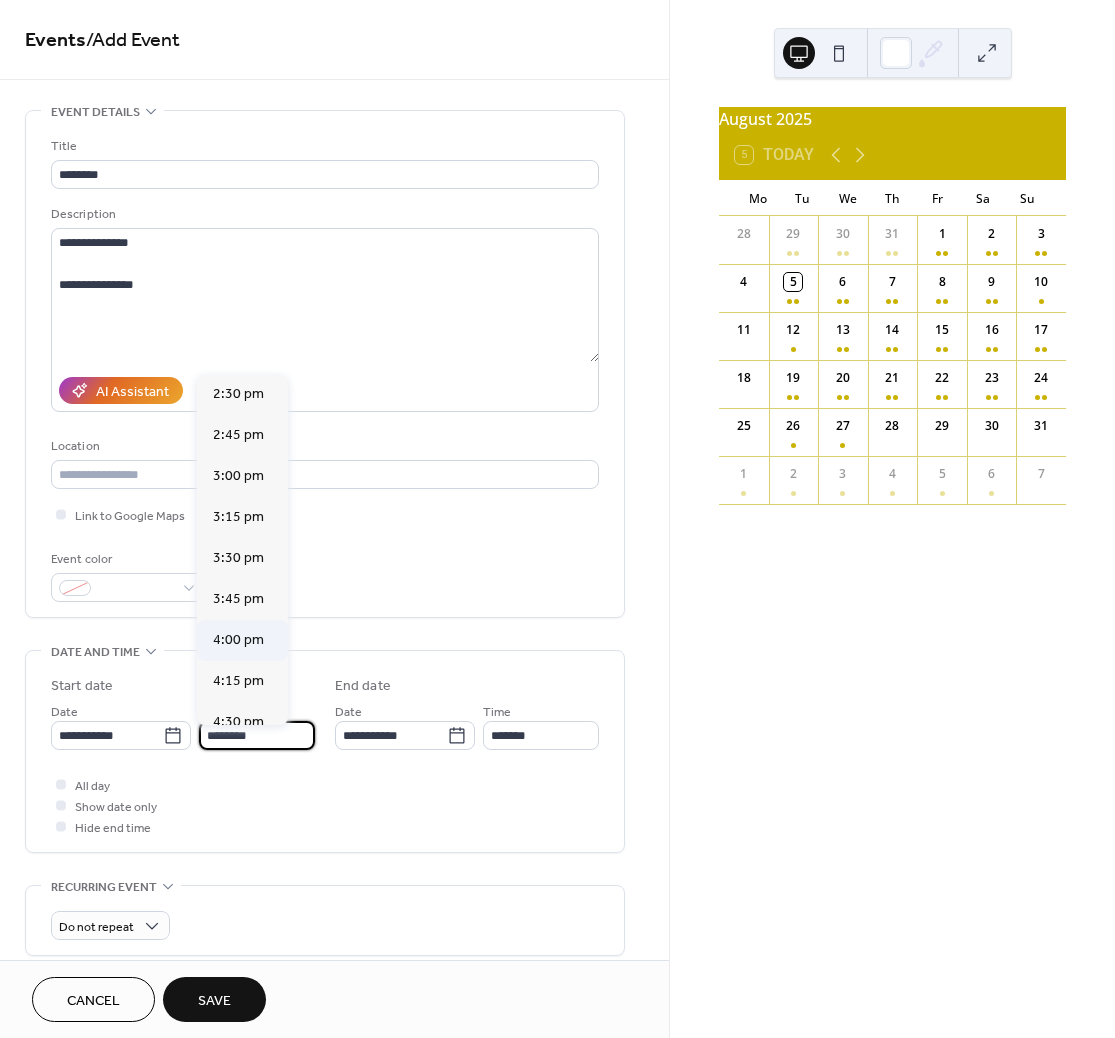 scroll, scrollTop: 2380, scrollLeft: 0, axis: vertical 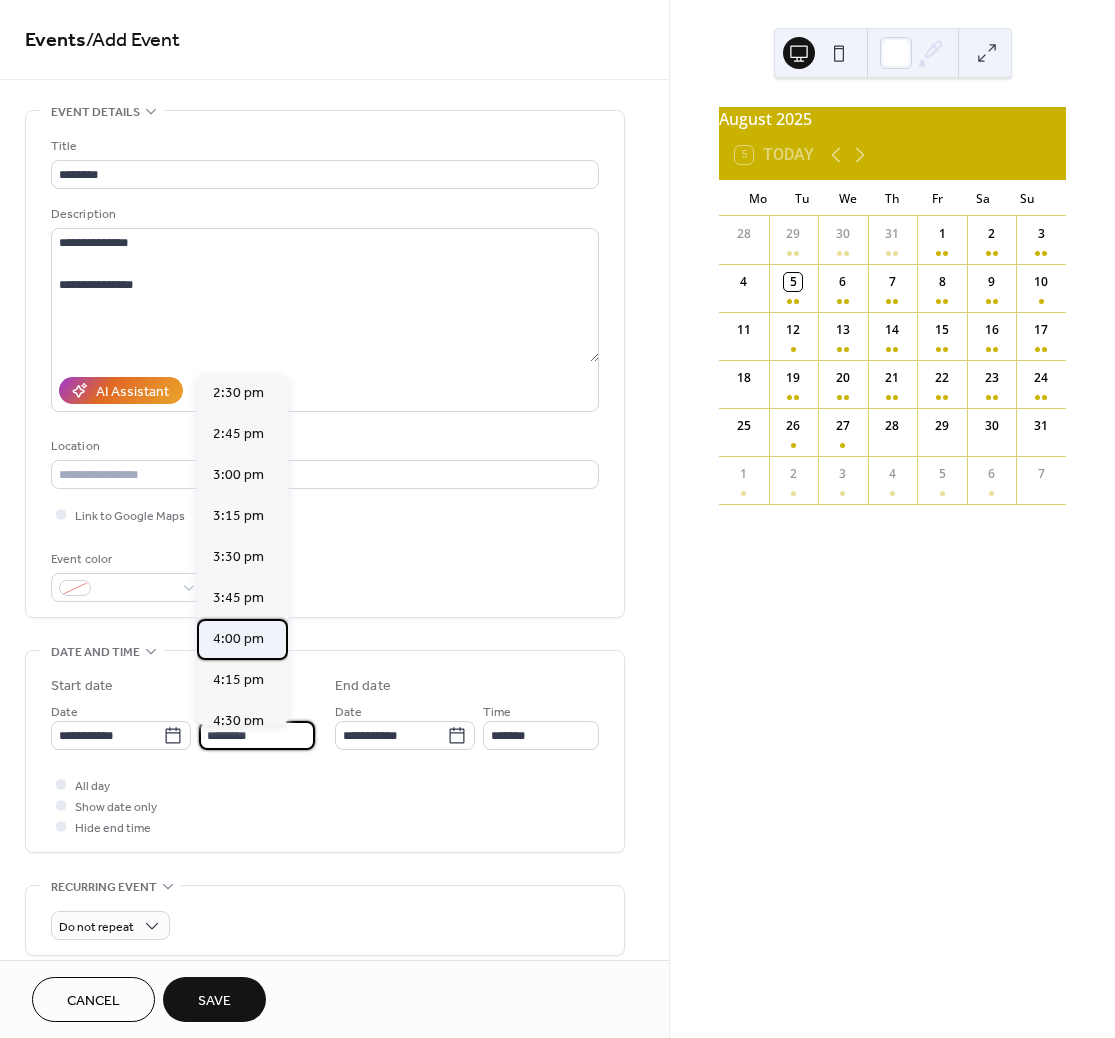 click on "4:00 pm" at bounding box center (238, 639) 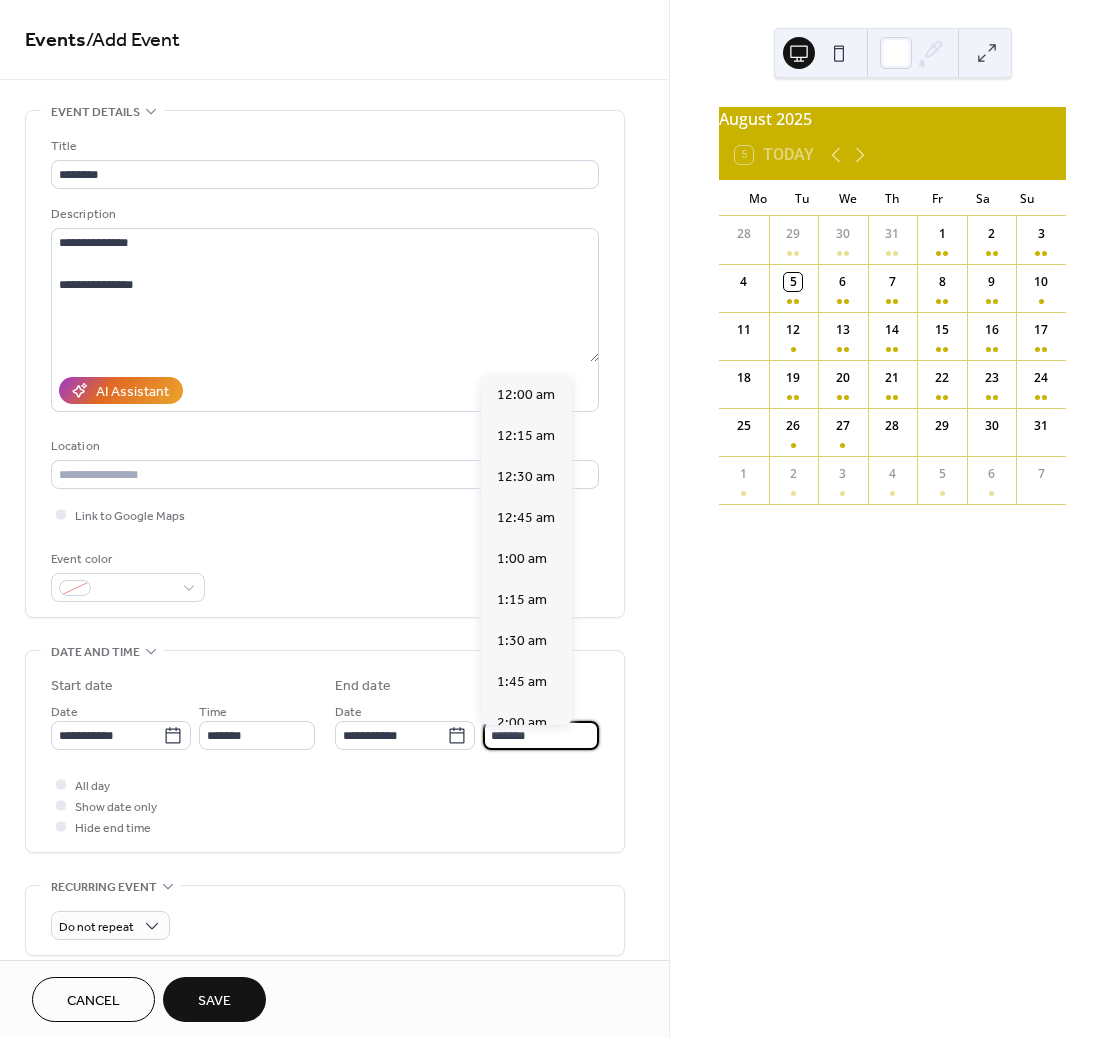 click on "*******" at bounding box center [541, 735] 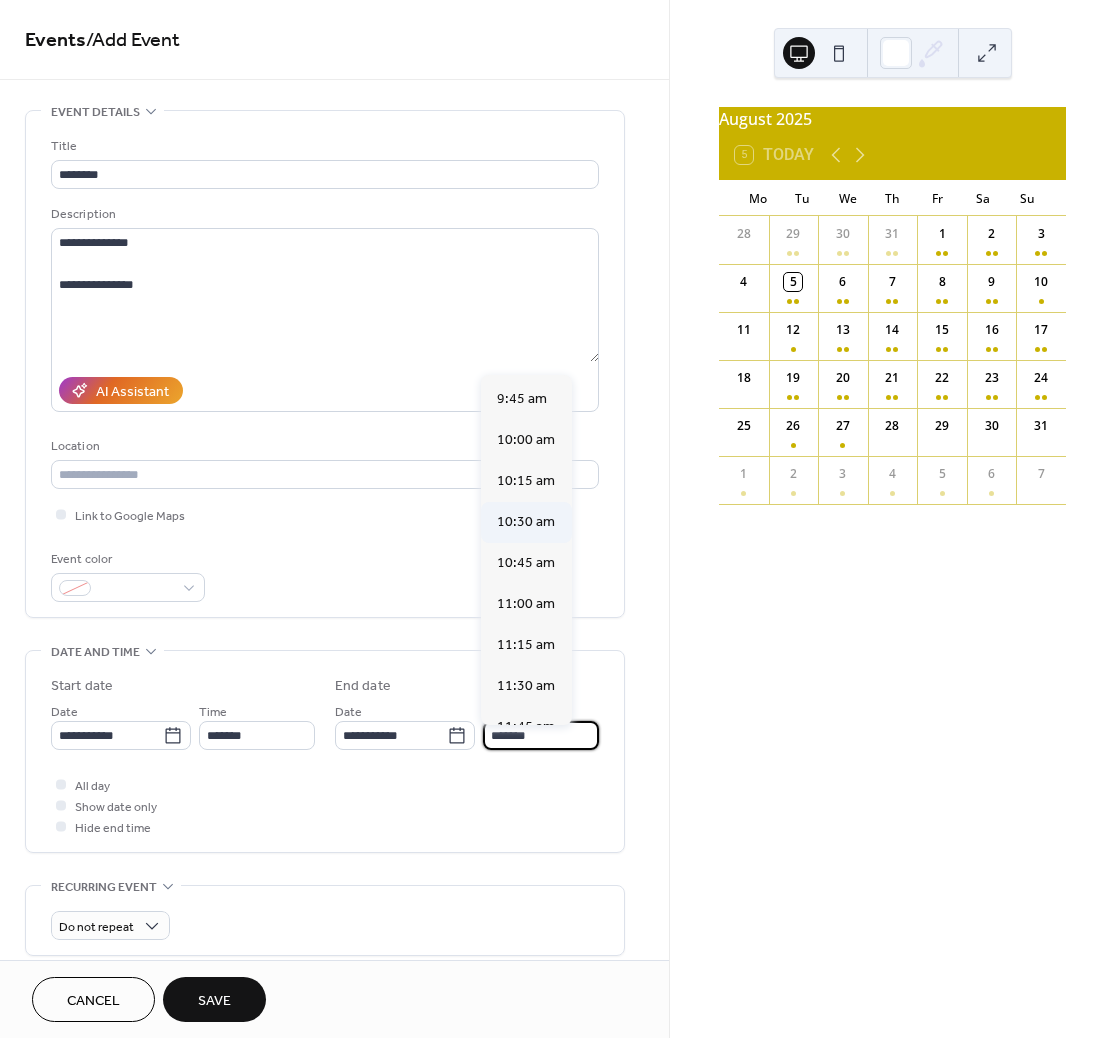 scroll, scrollTop: 1593, scrollLeft: 0, axis: vertical 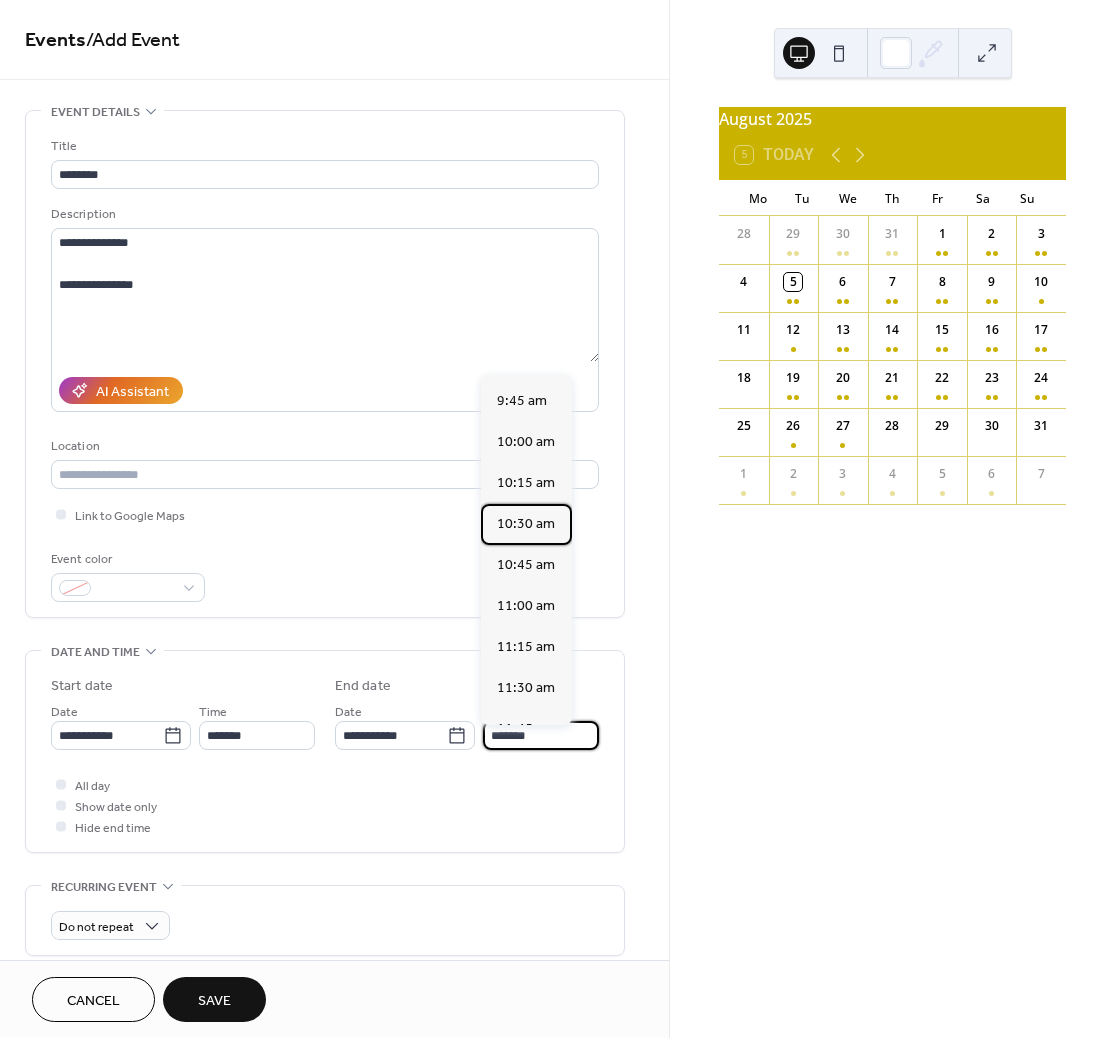 click on "10:30 am" at bounding box center (526, 524) 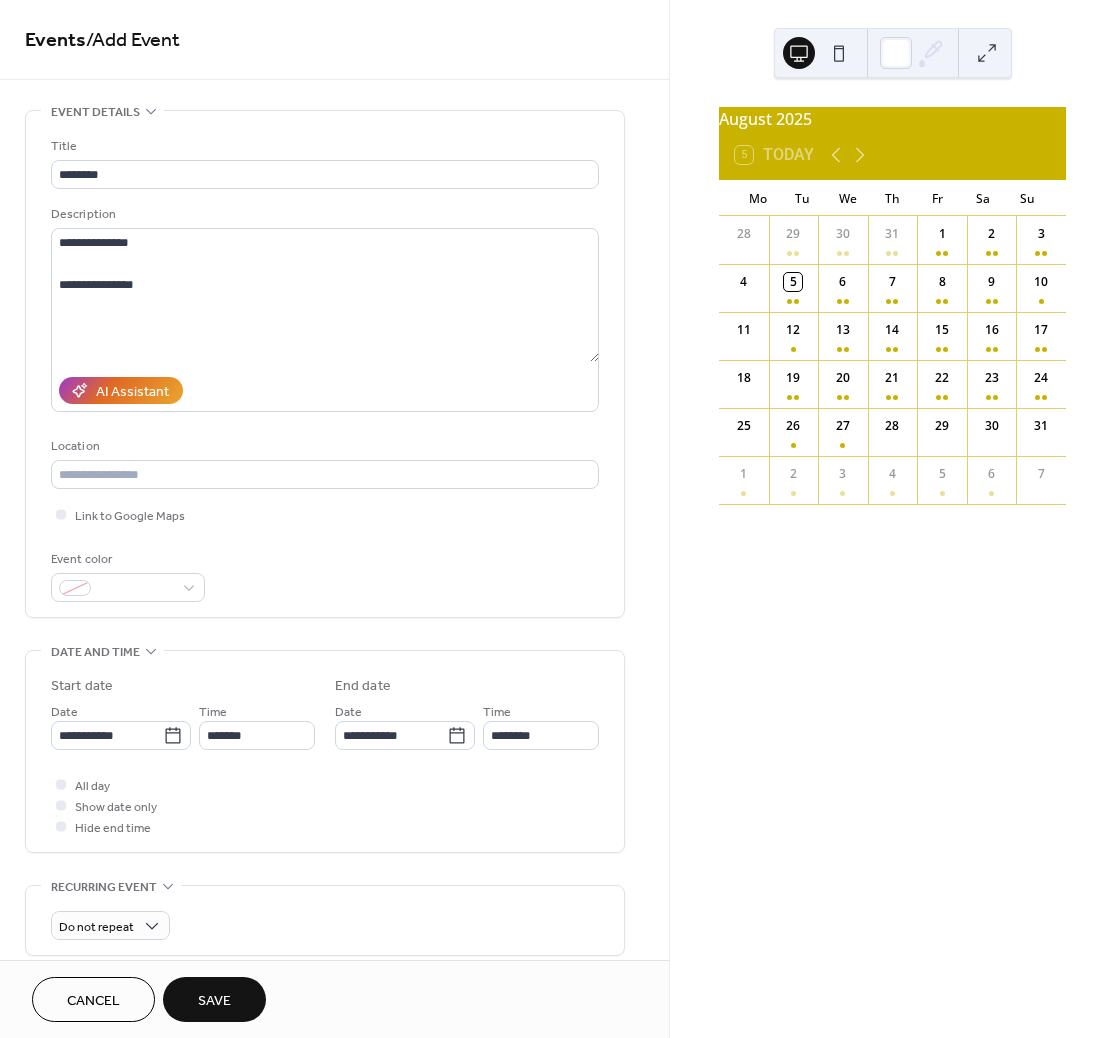 click on "Save" at bounding box center [214, 1001] 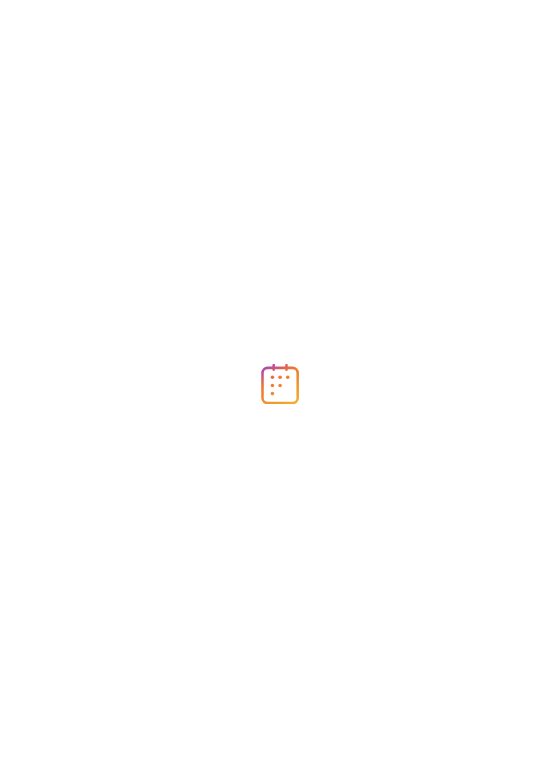 scroll, scrollTop: 0, scrollLeft: 0, axis: both 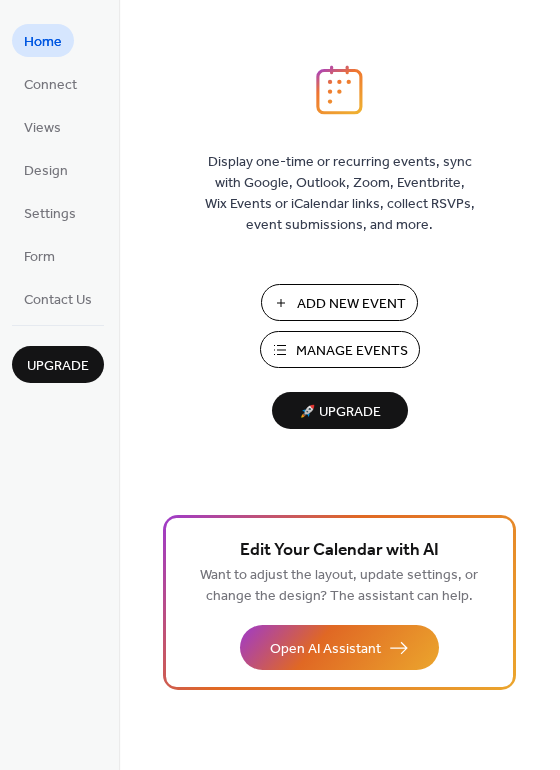 click on "Manage Events" at bounding box center (352, 351) 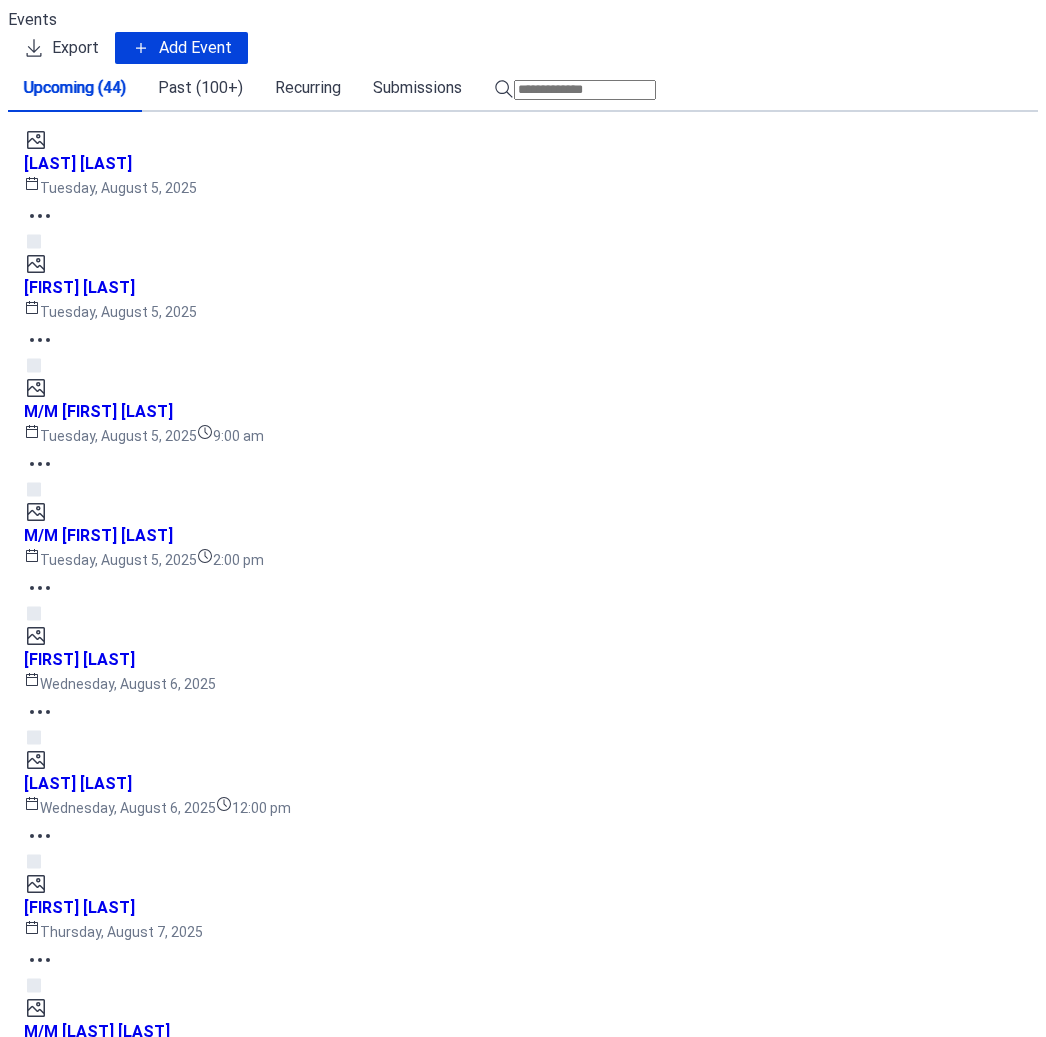 scroll, scrollTop: 0, scrollLeft: 0, axis: both 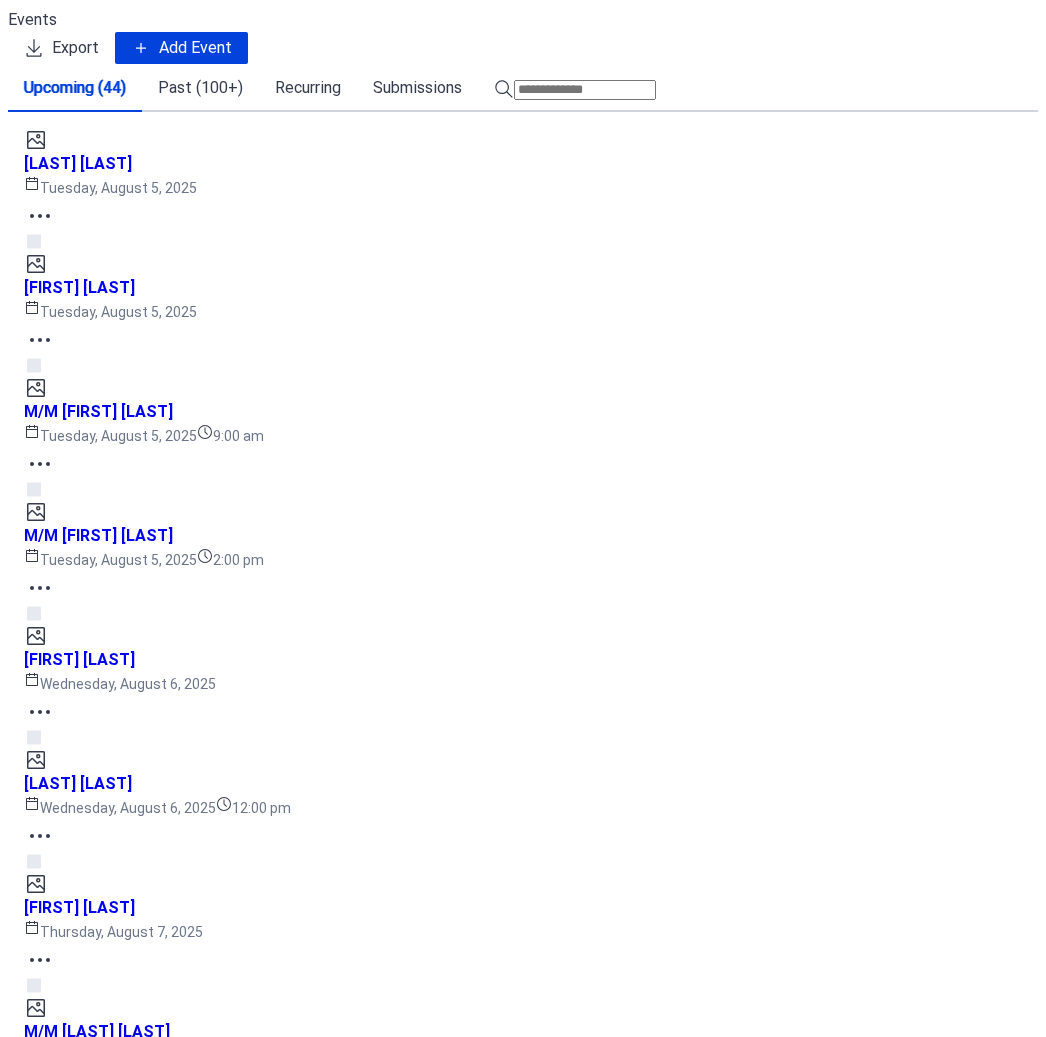 click at bounding box center [34, 1357] 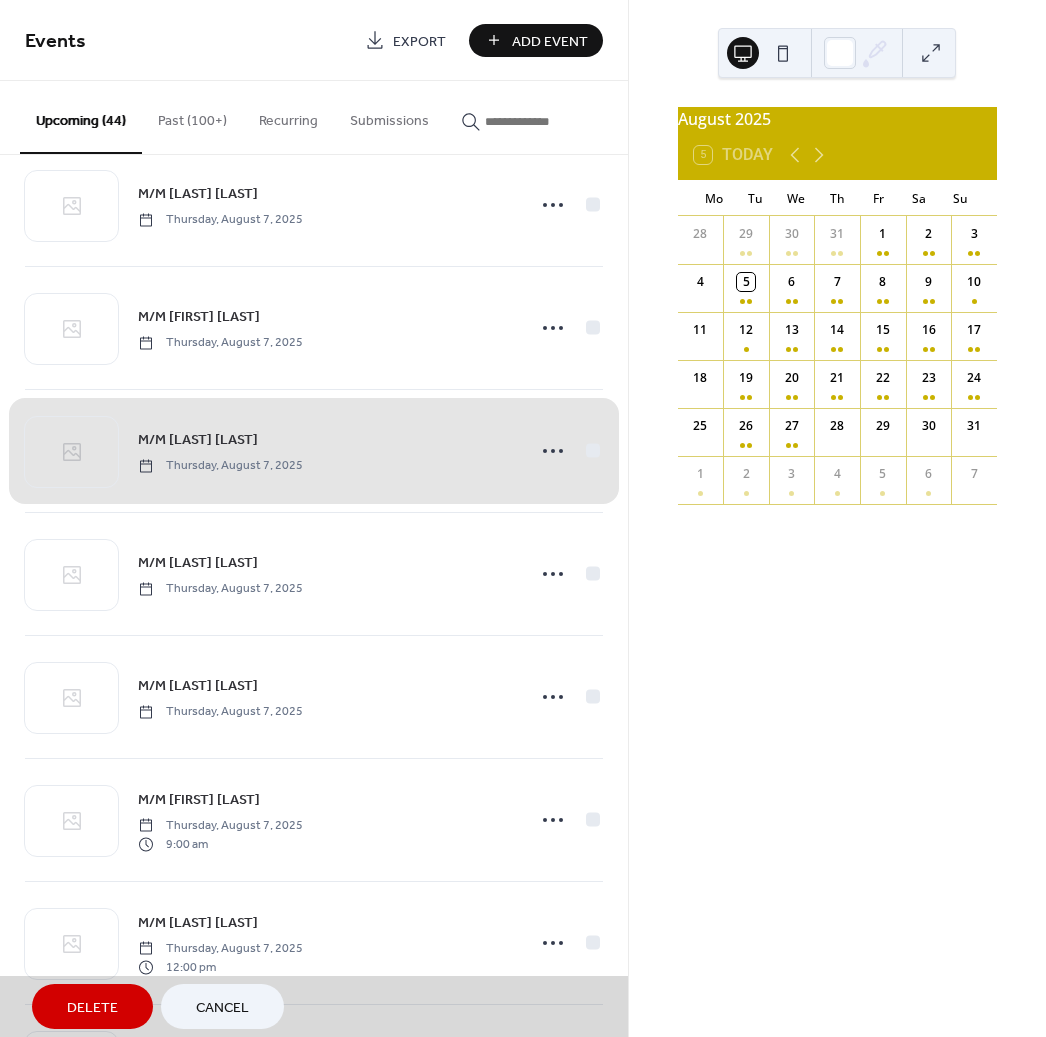 click on "Delete" at bounding box center [92, 1008] 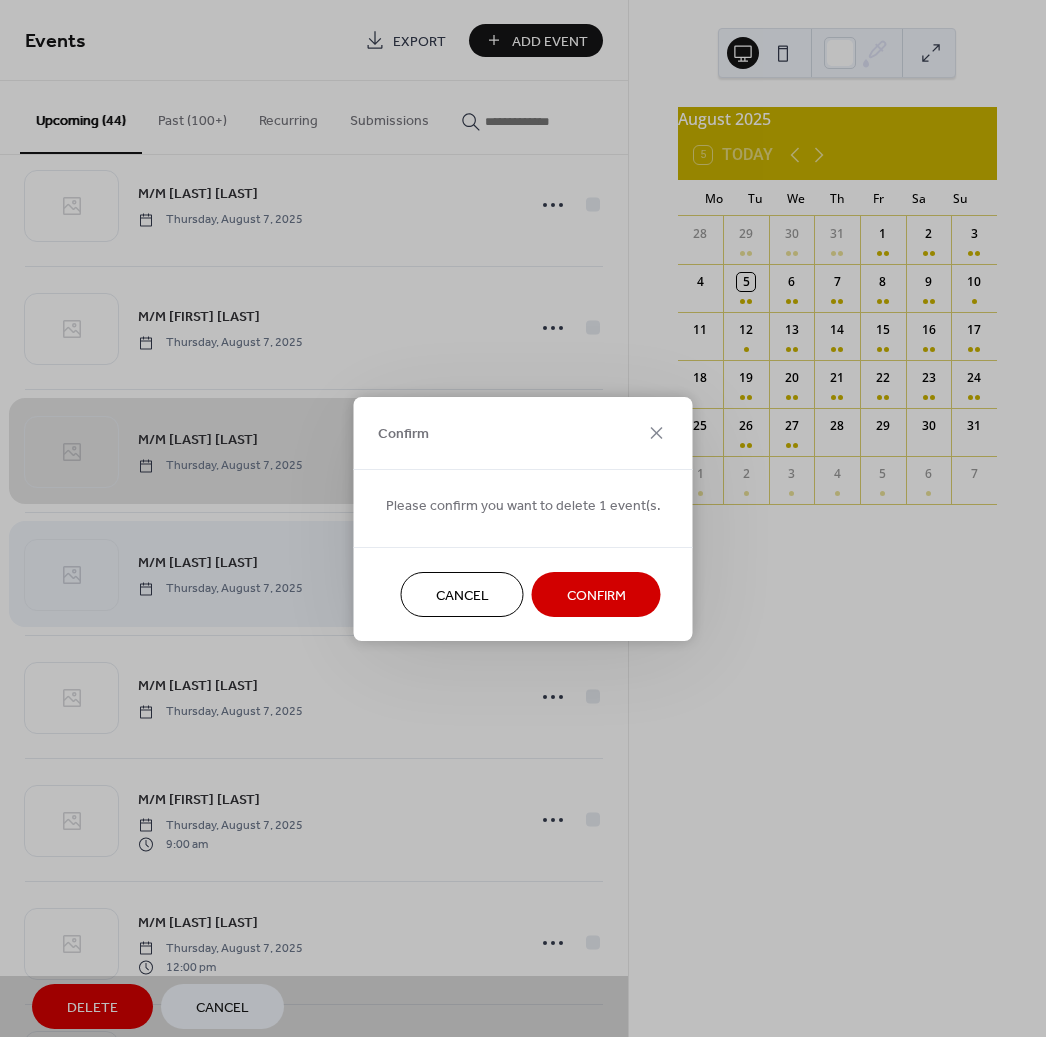 click on "Cancel" at bounding box center (462, 594) 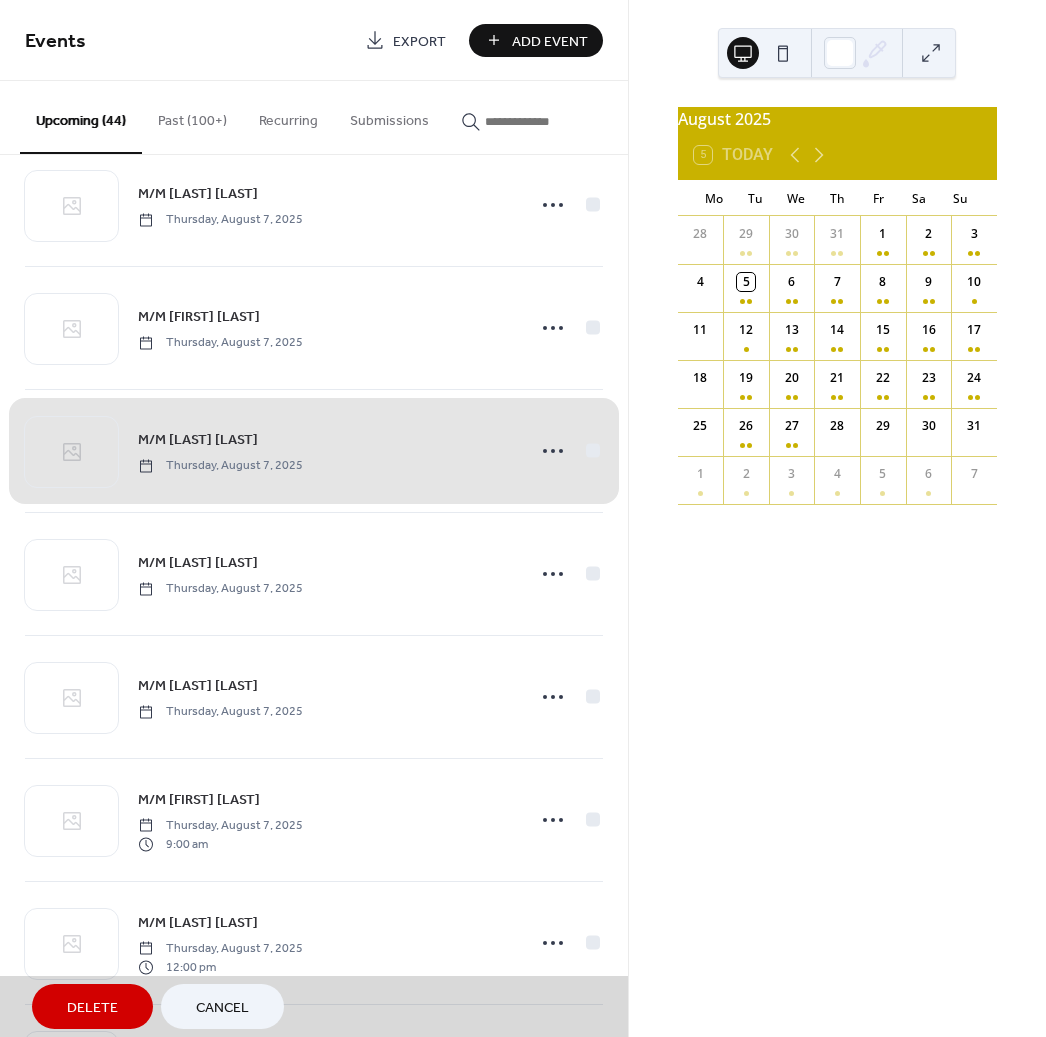 click on "M/M [LAST] [LAST] [DAY], [MONTH] [NUMBER], [YEAR]" at bounding box center (314, 451) 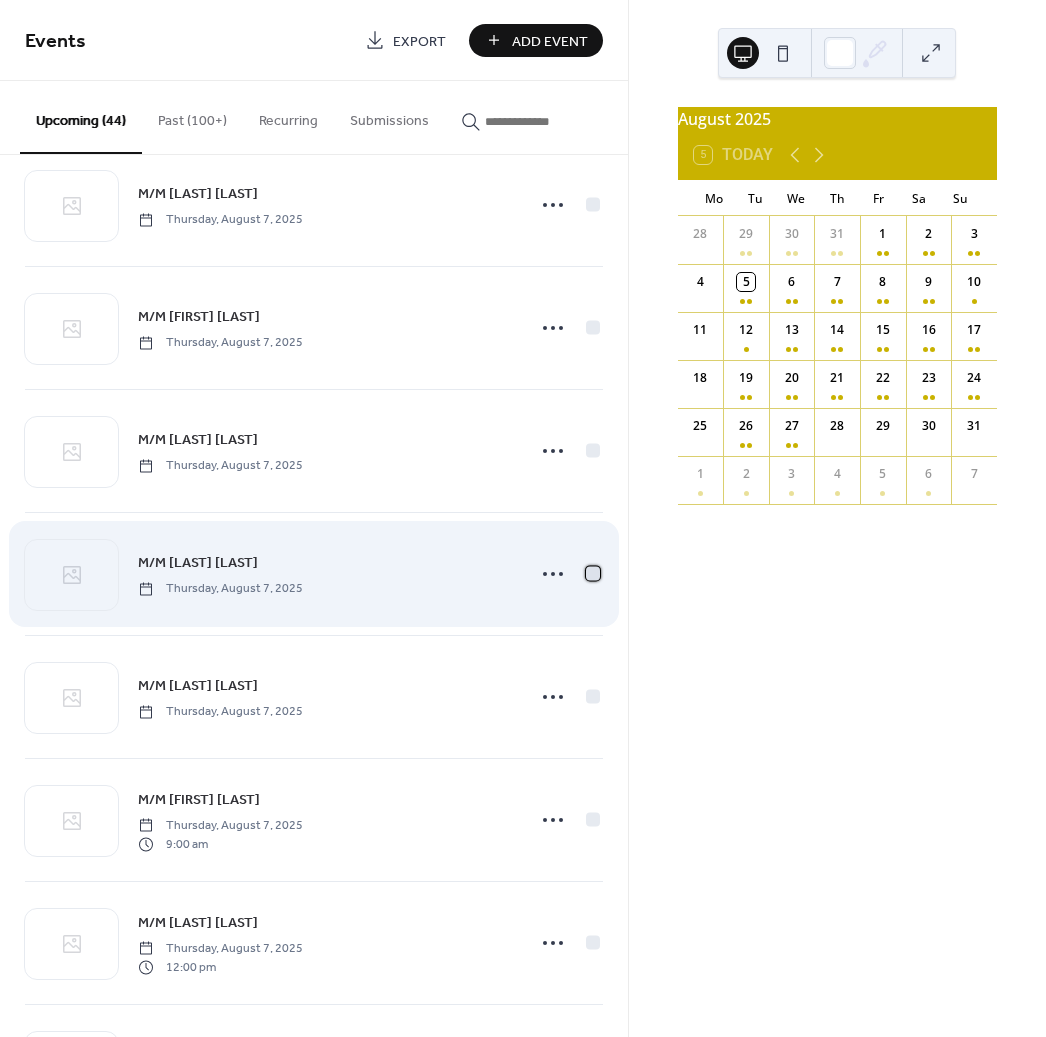 click at bounding box center [593, 573] 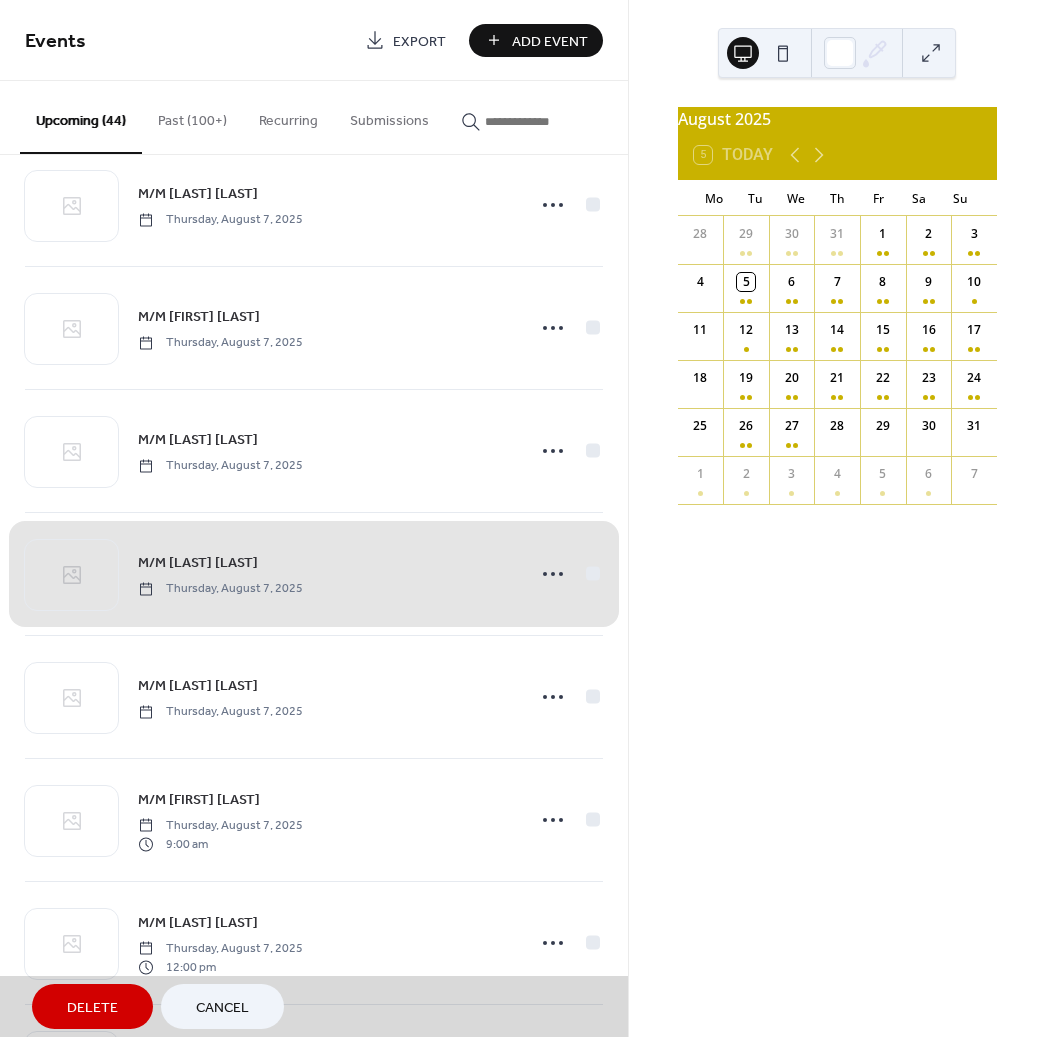 click on "Delete" at bounding box center [92, 1008] 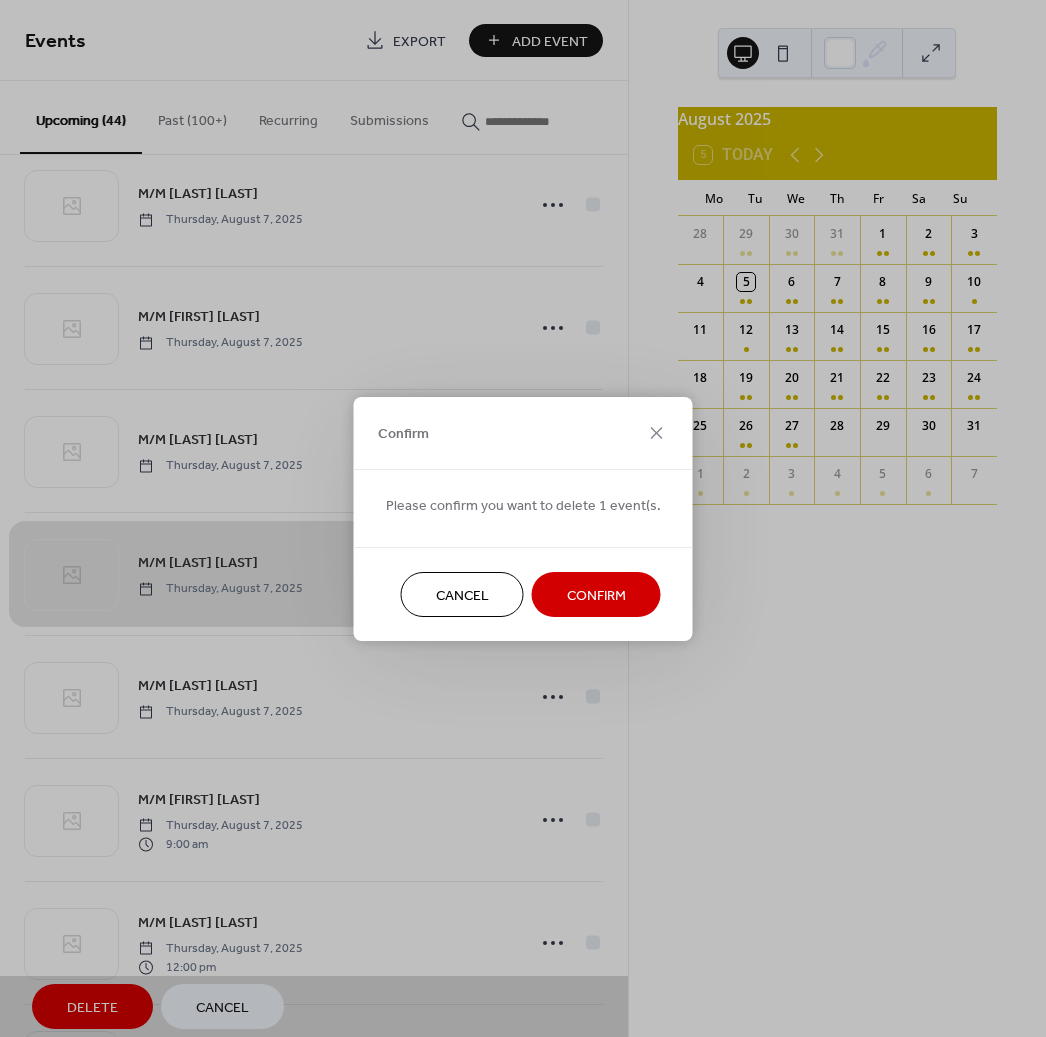 click on "Confirm" at bounding box center [596, 595] 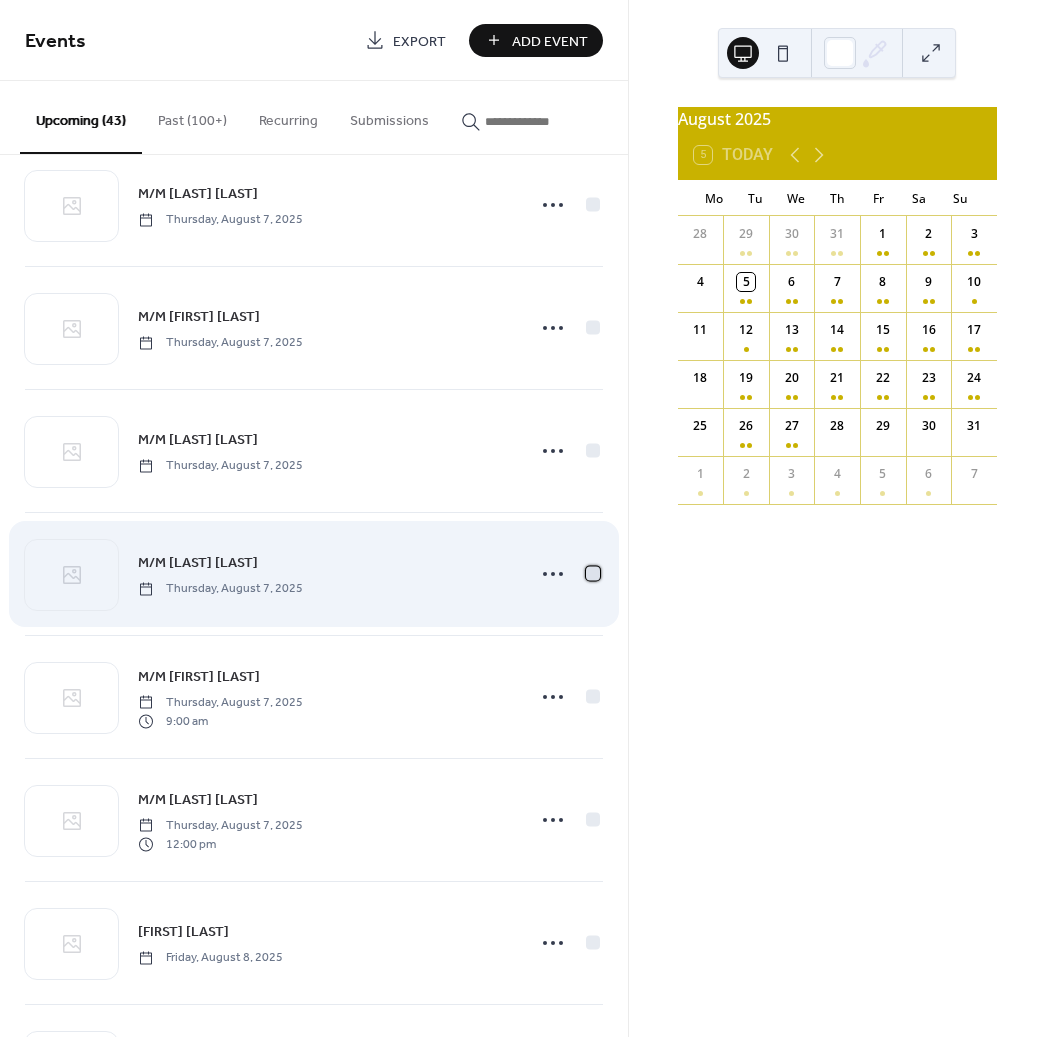 click at bounding box center (593, 573) 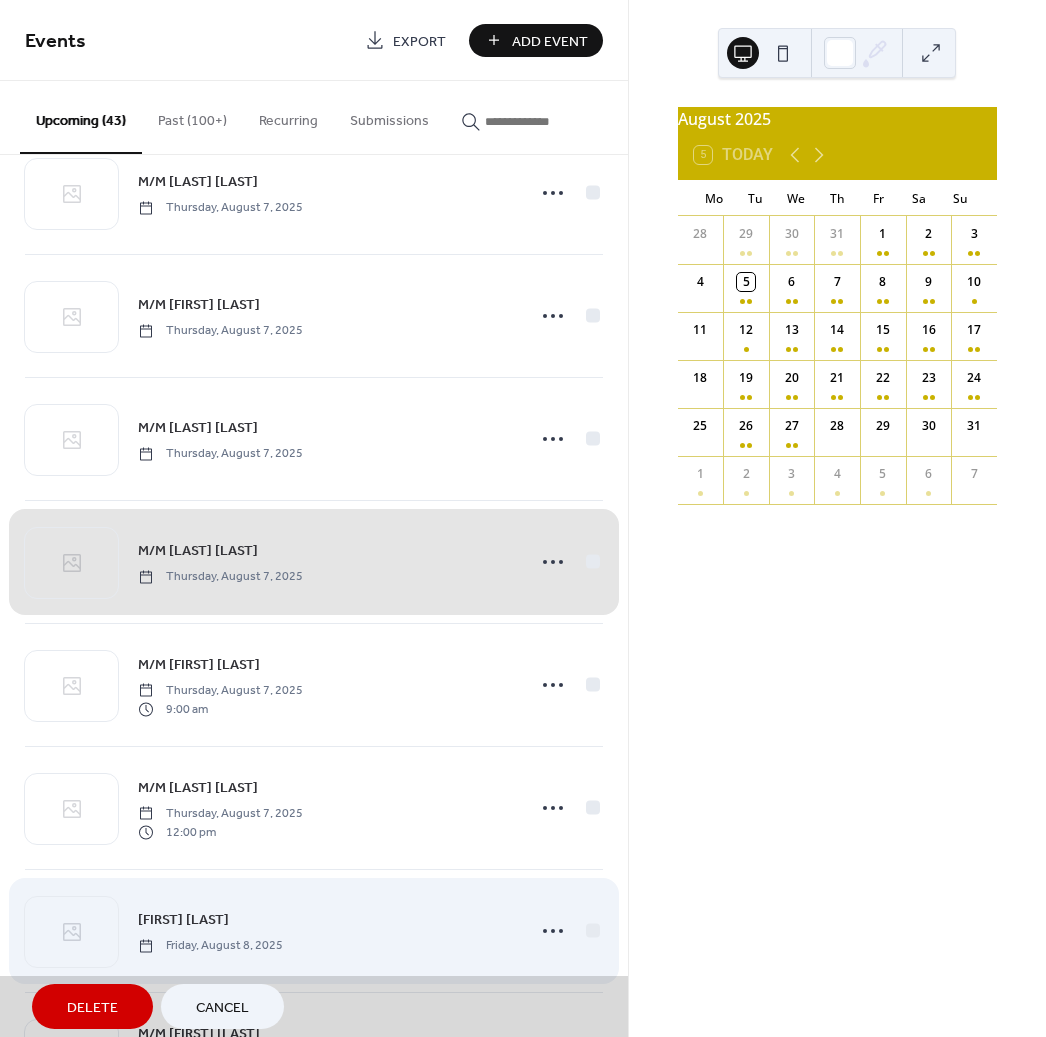 scroll, scrollTop: 917, scrollLeft: 0, axis: vertical 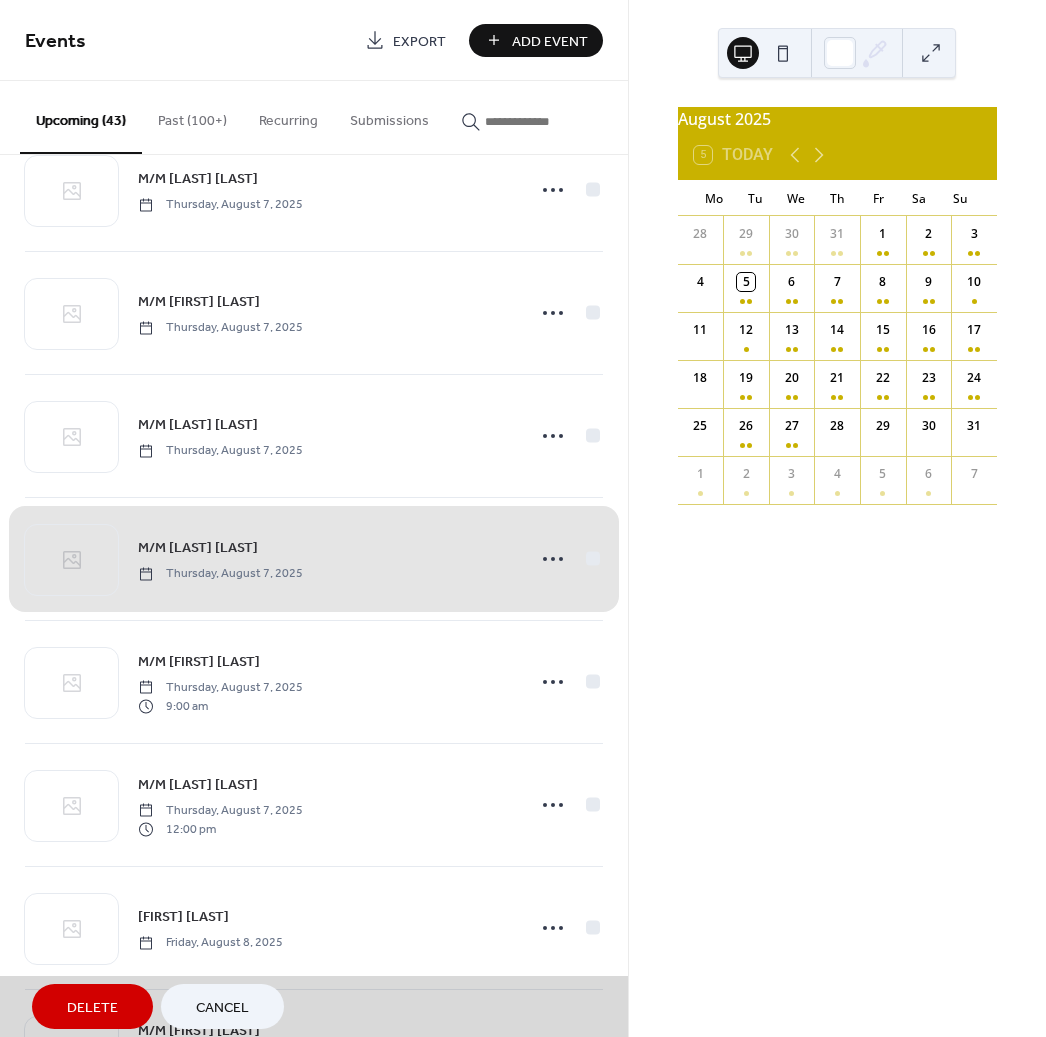 click on "Delete" at bounding box center (92, 1008) 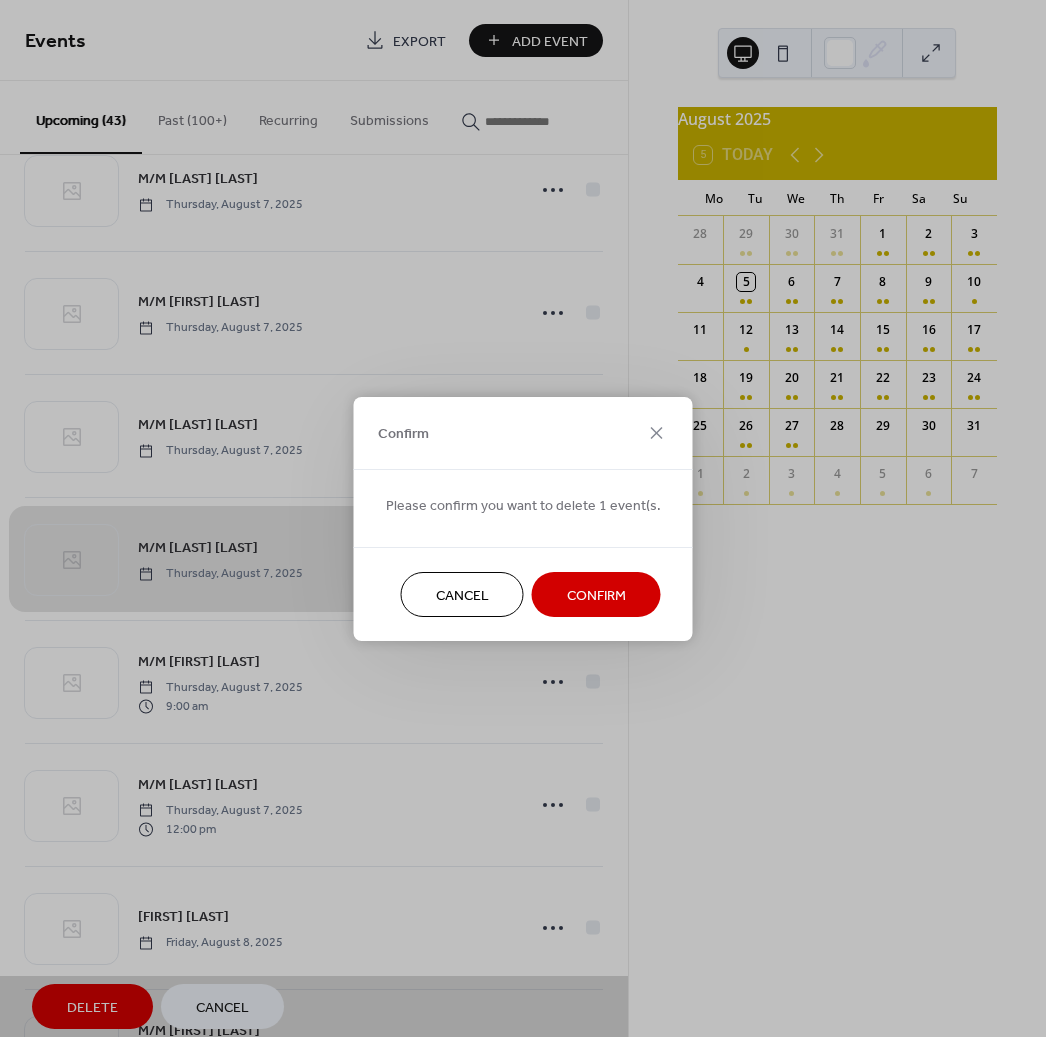 click on "Confirm" at bounding box center [596, 594] 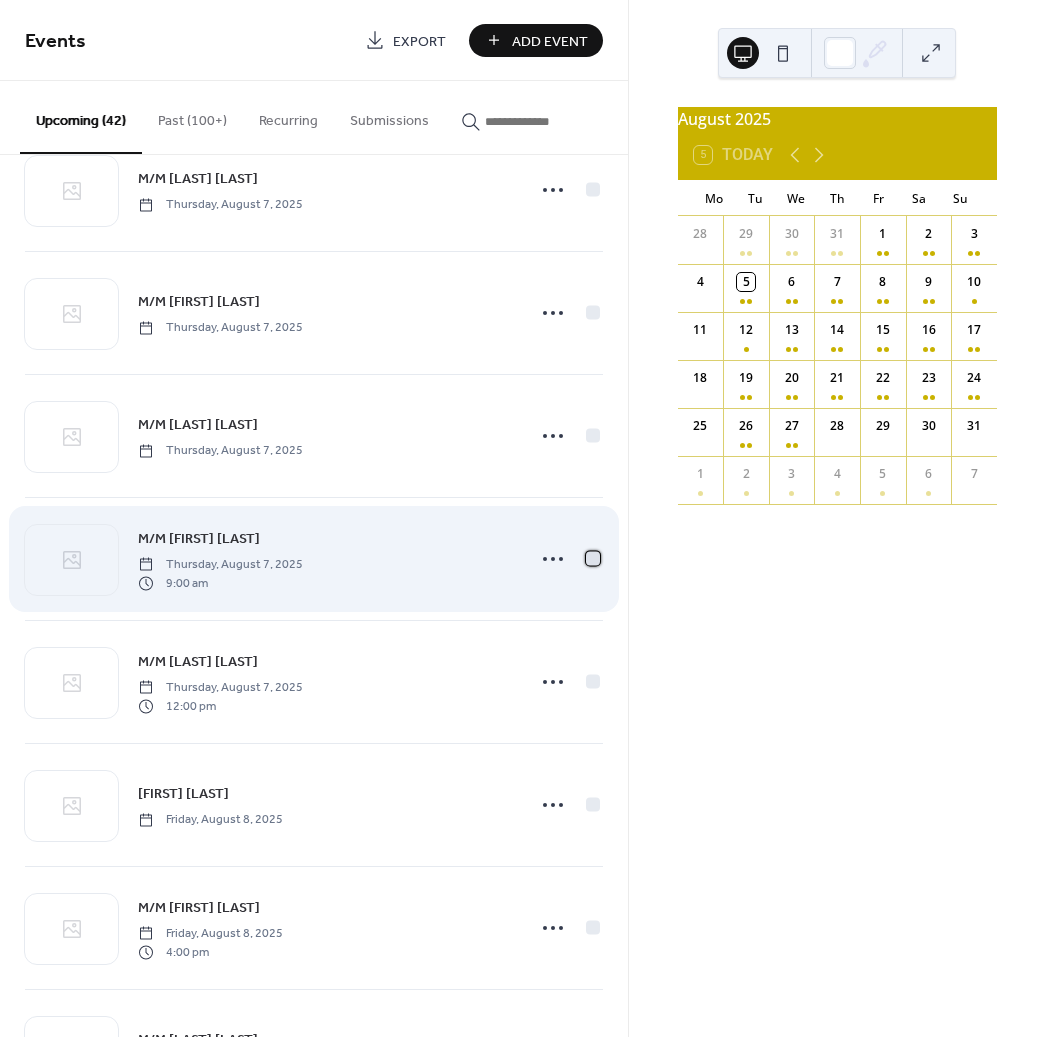 click at bounding box center (593, 558) 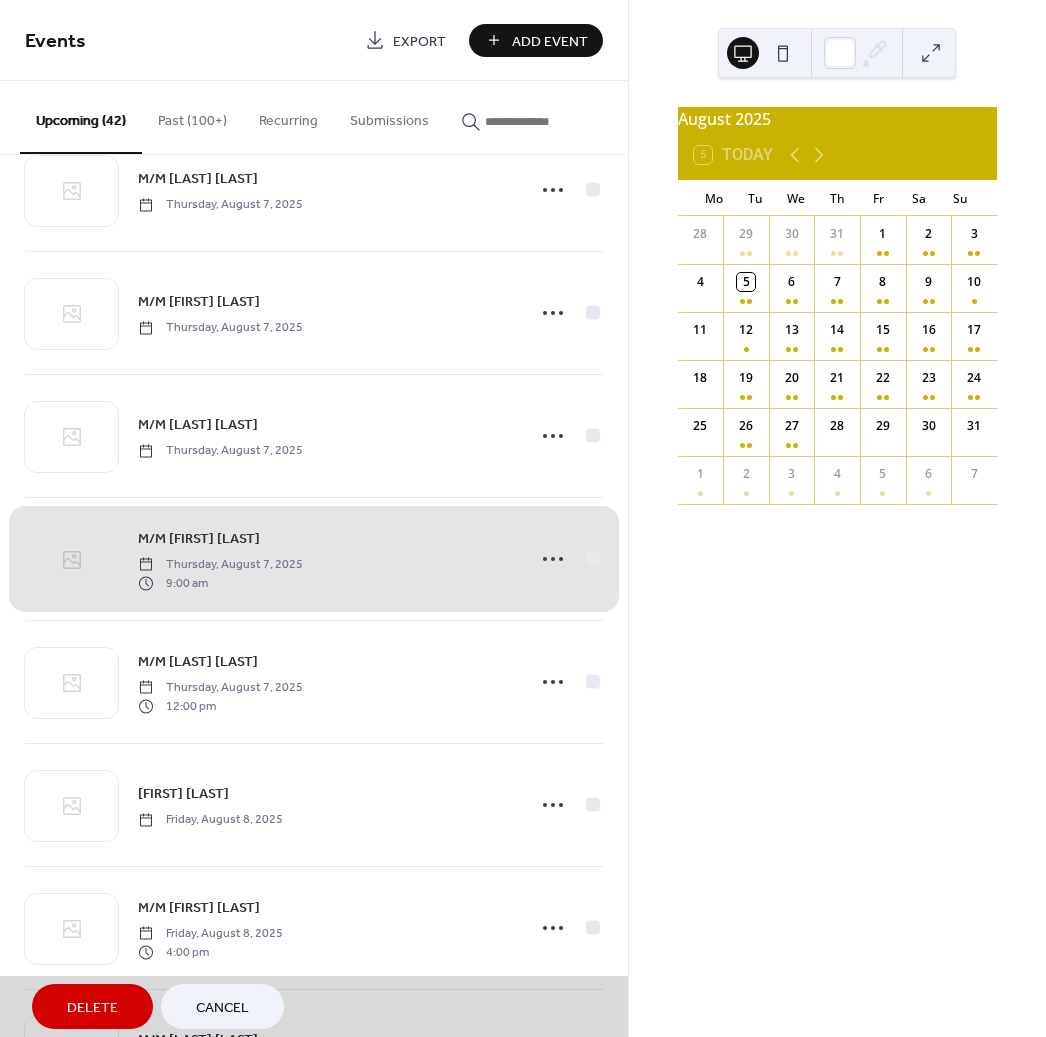 click on "Delete" at bounding box center (92, 1008) 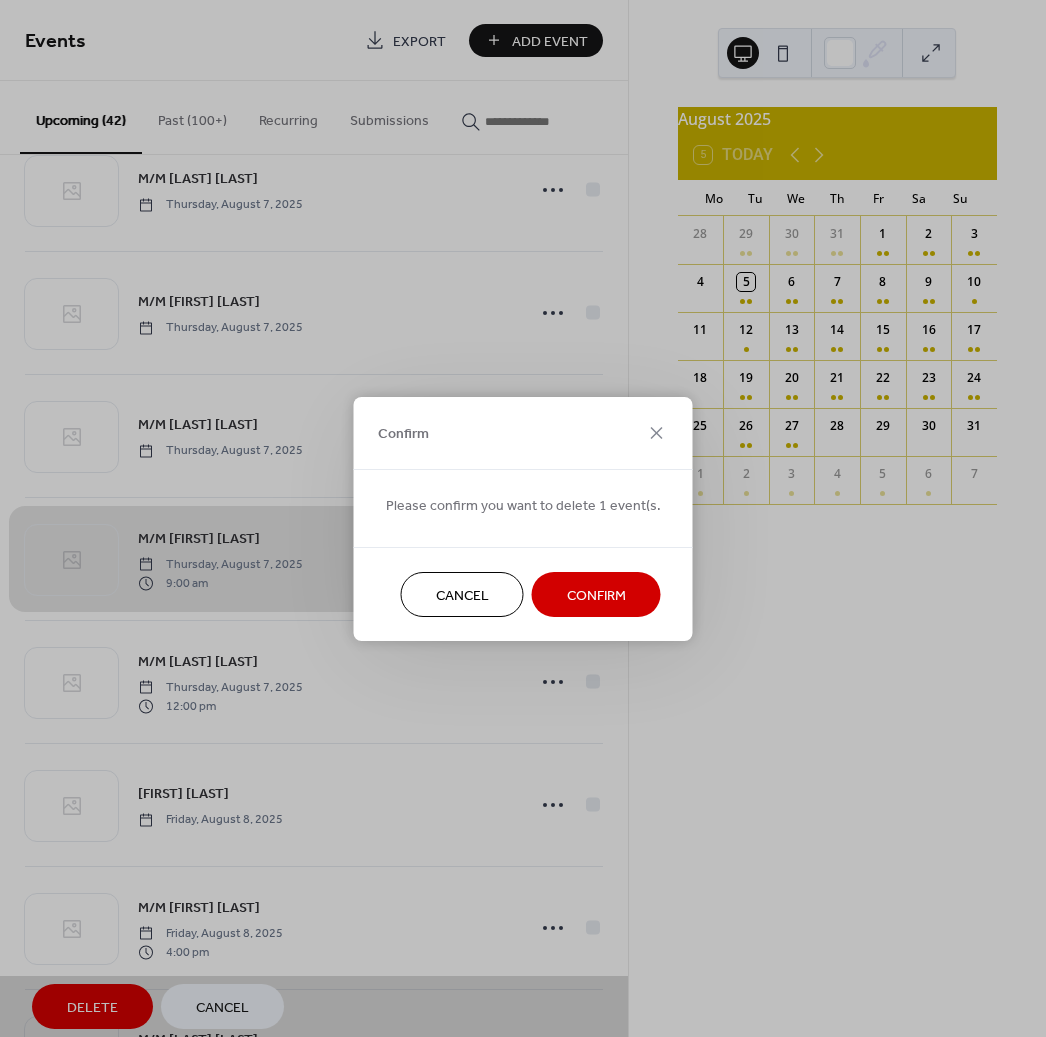 click on "Confirm" at bounding box center [596, 595] 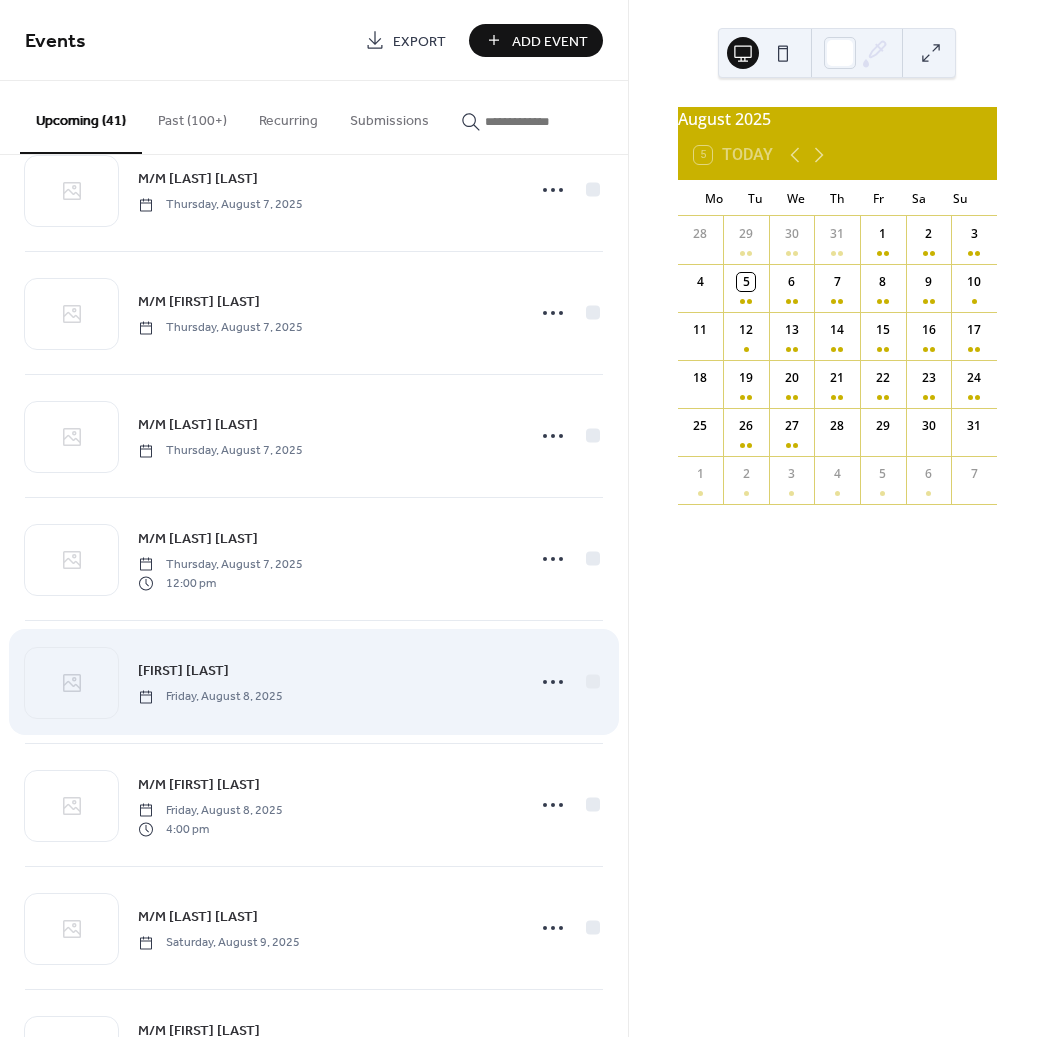 click on "[FIRST] [LAST]" at bounding box center (183, 671) 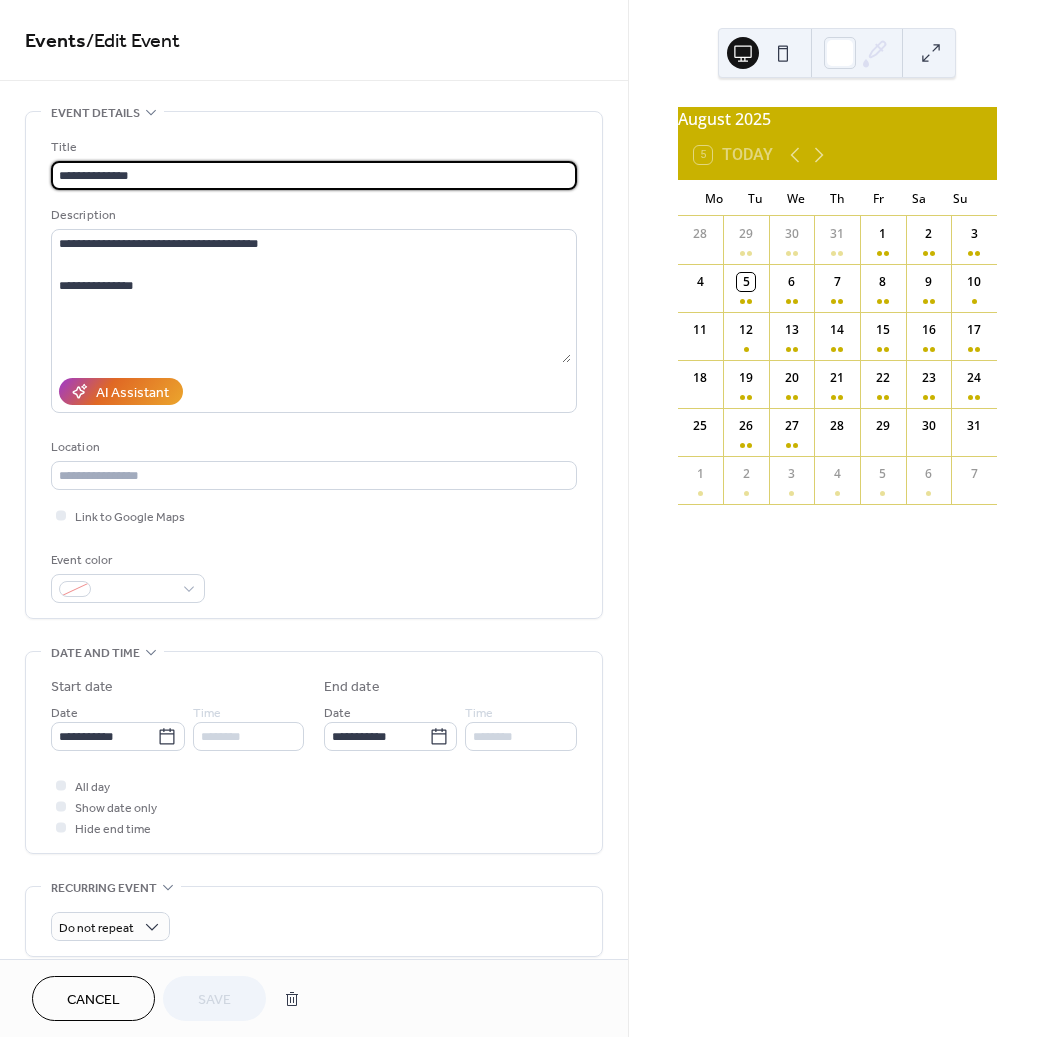 click on "Cancel" at bounding box center [93, 998] 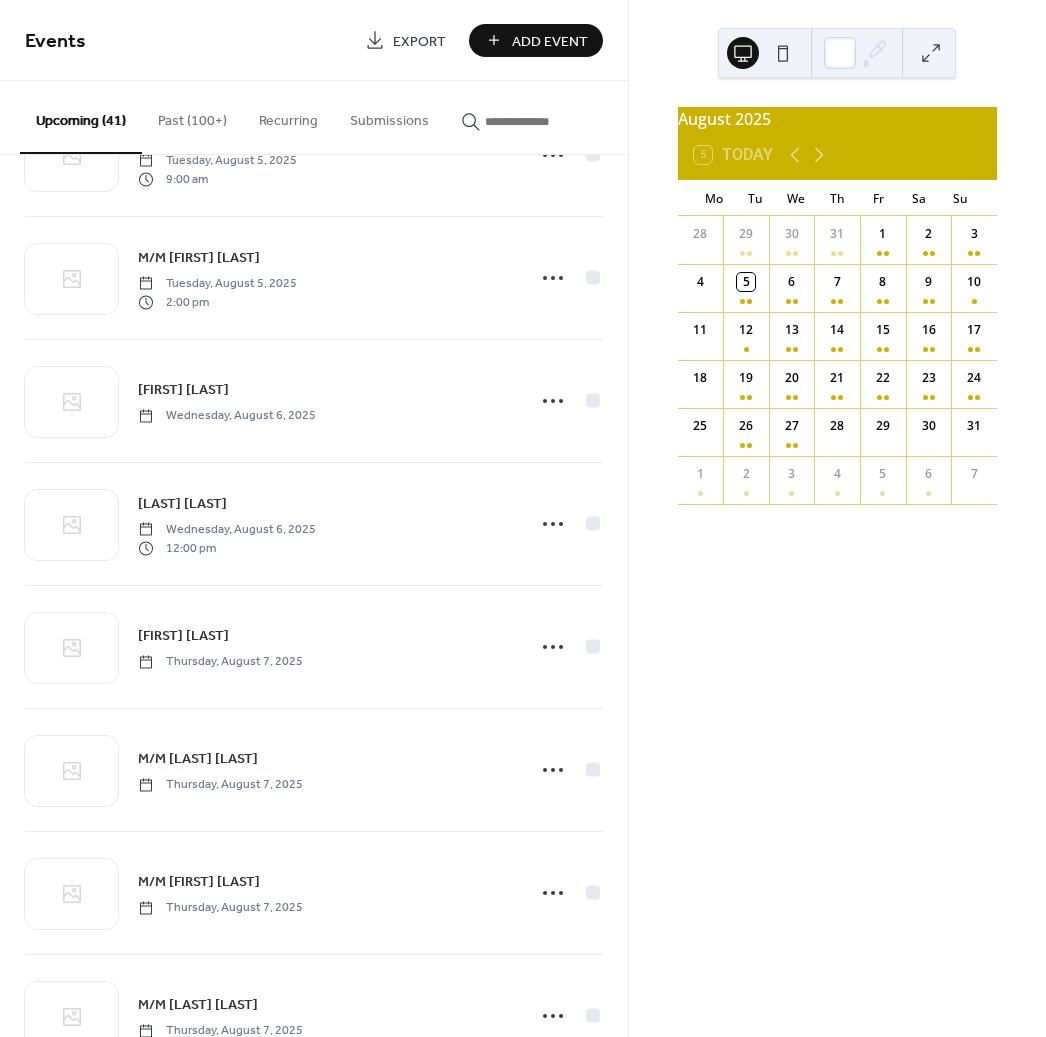 scroll, scrollTop: 366, scrollLeft: 0, axis: vertical 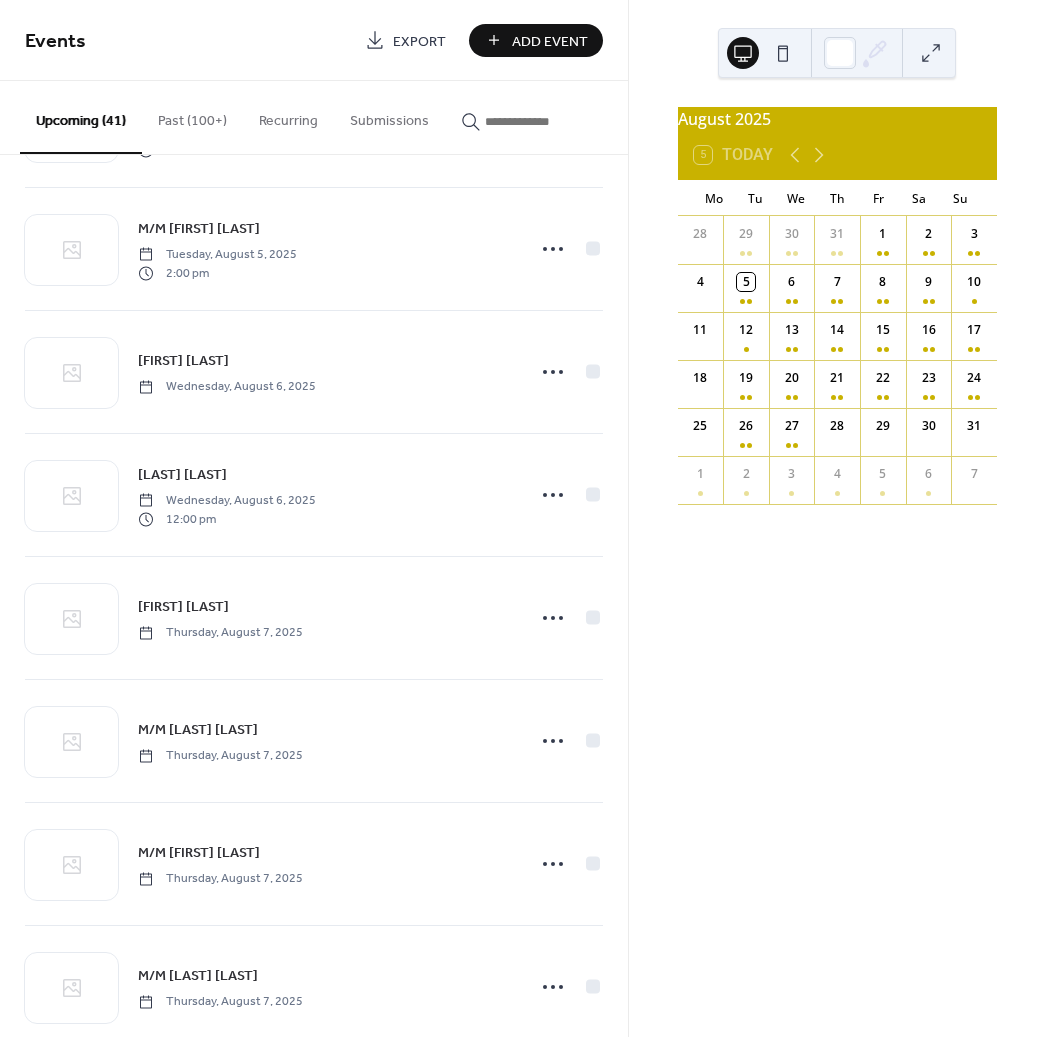 click on "Add Event" at bounding box center [536, 40] 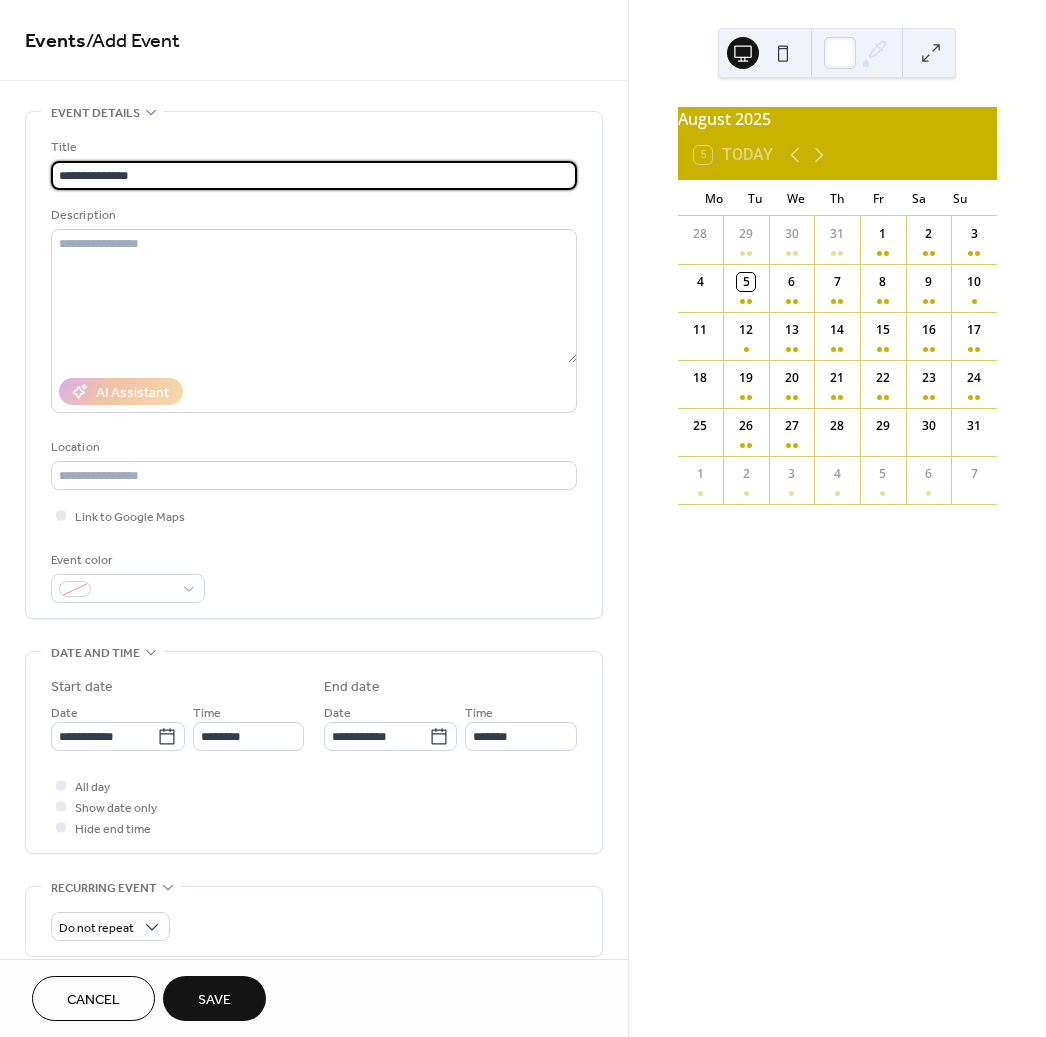 type on "**********" 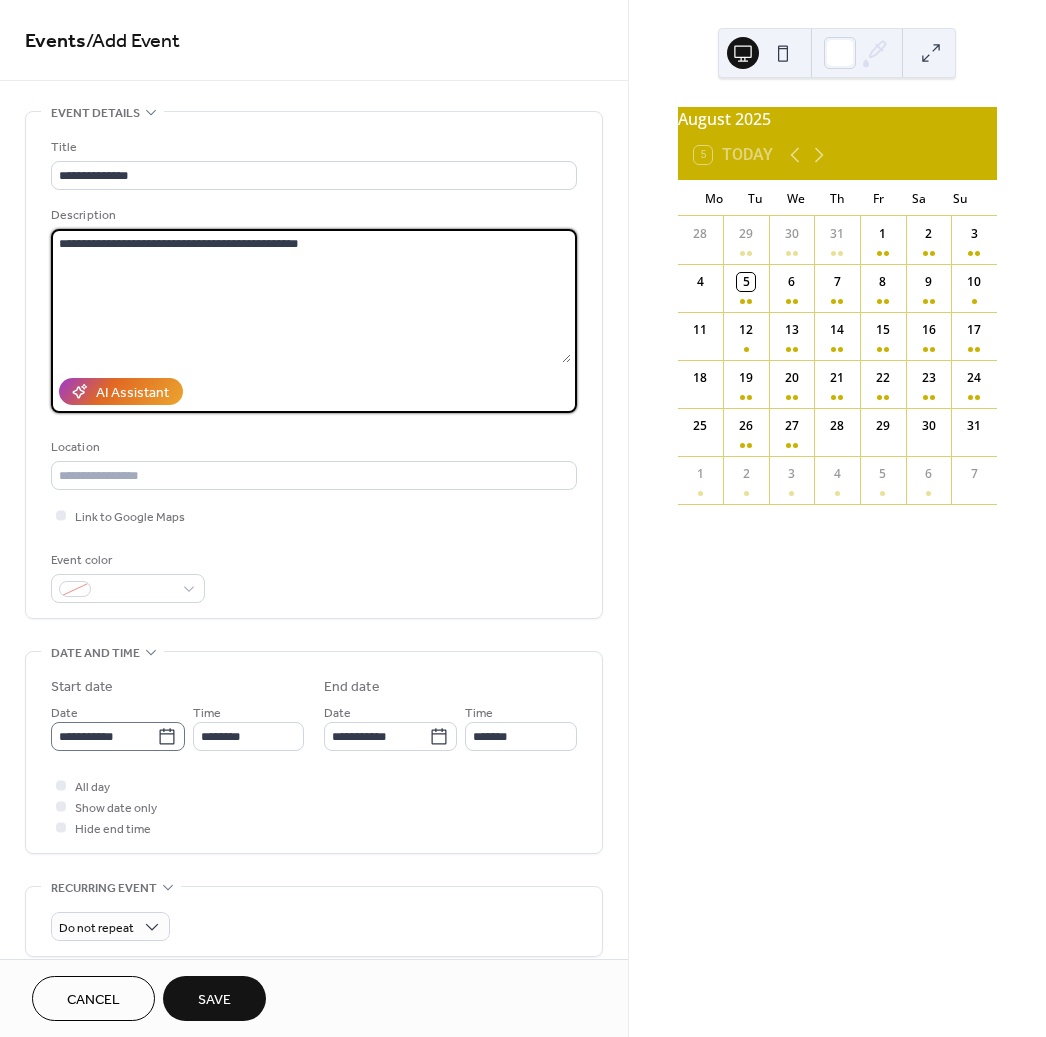 type on "**********" 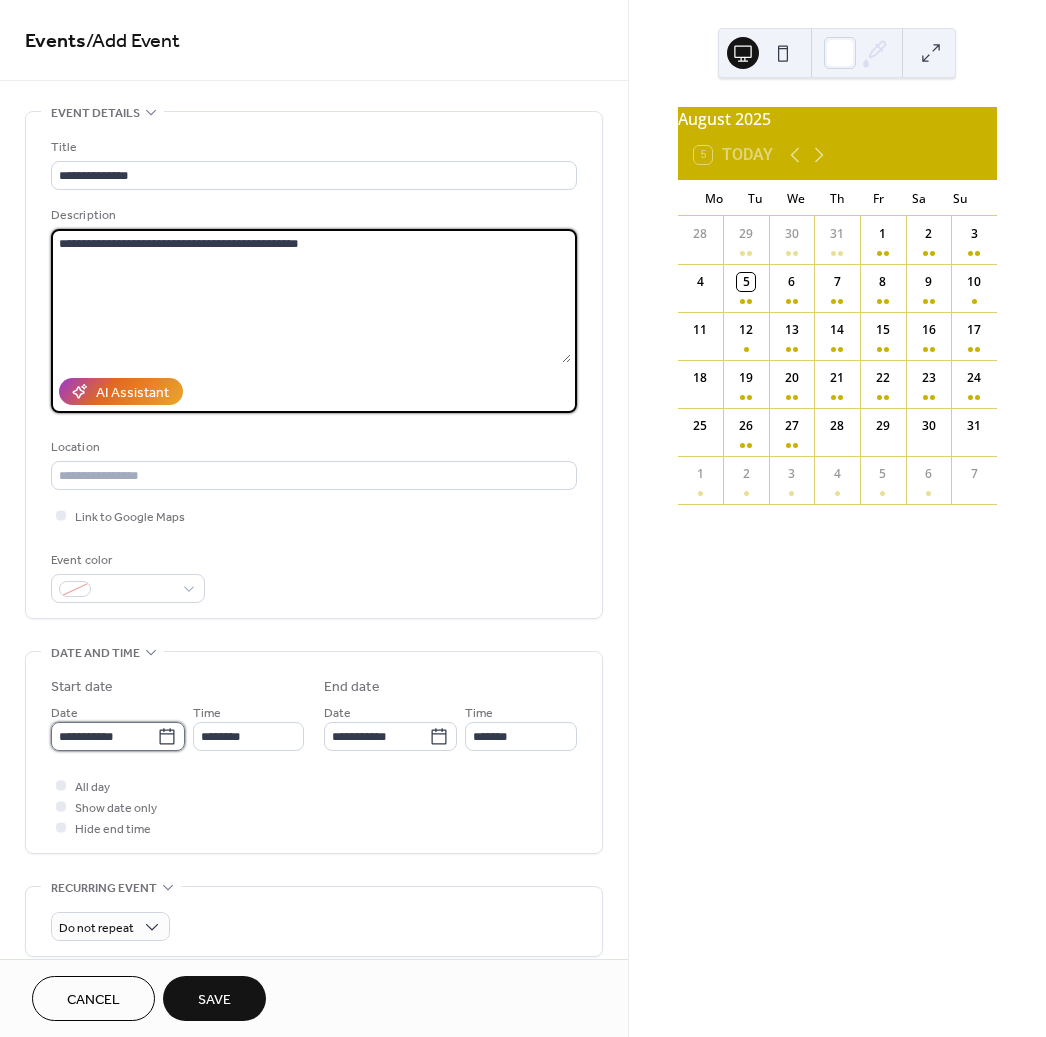 click on "**********" at bounding box center (104, 736) 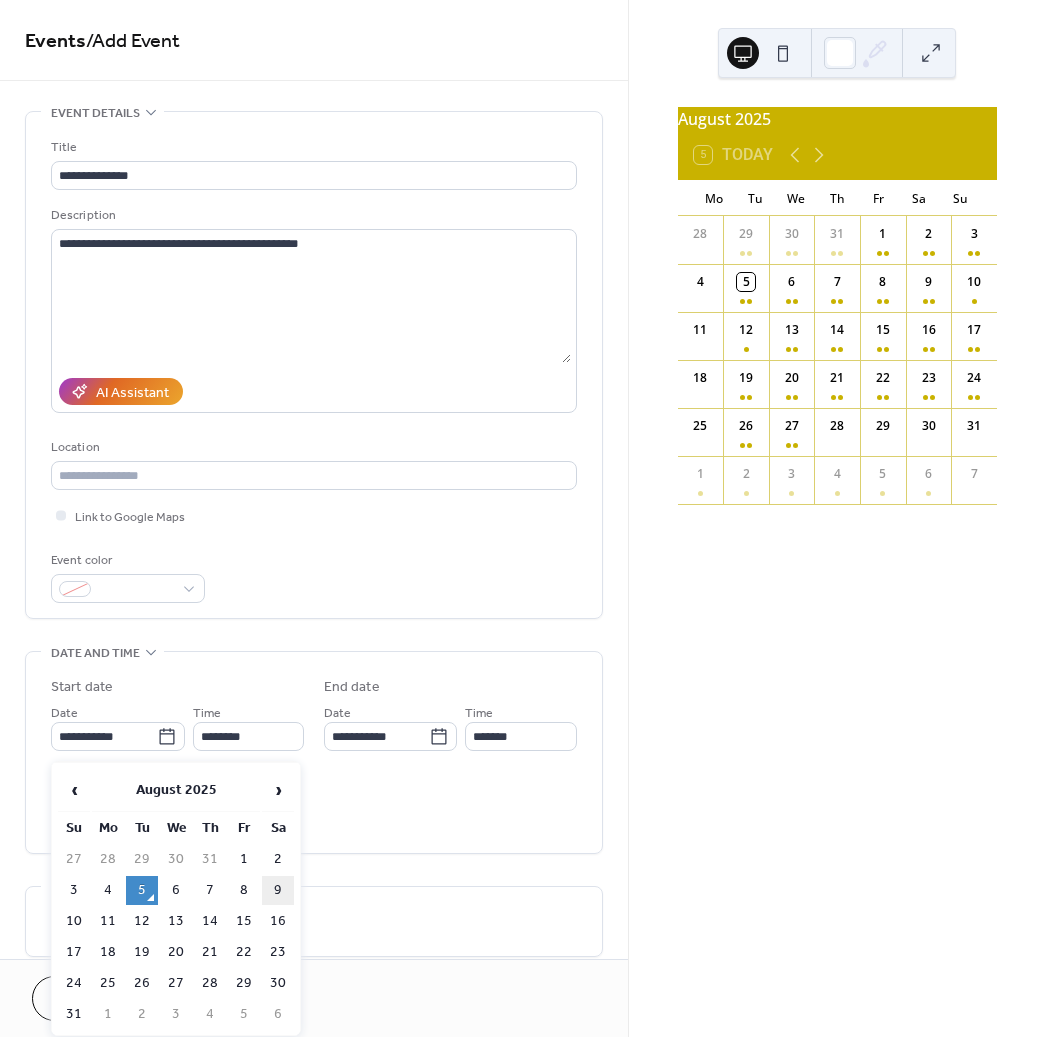 click on "9" at bounding box center [278, 890] 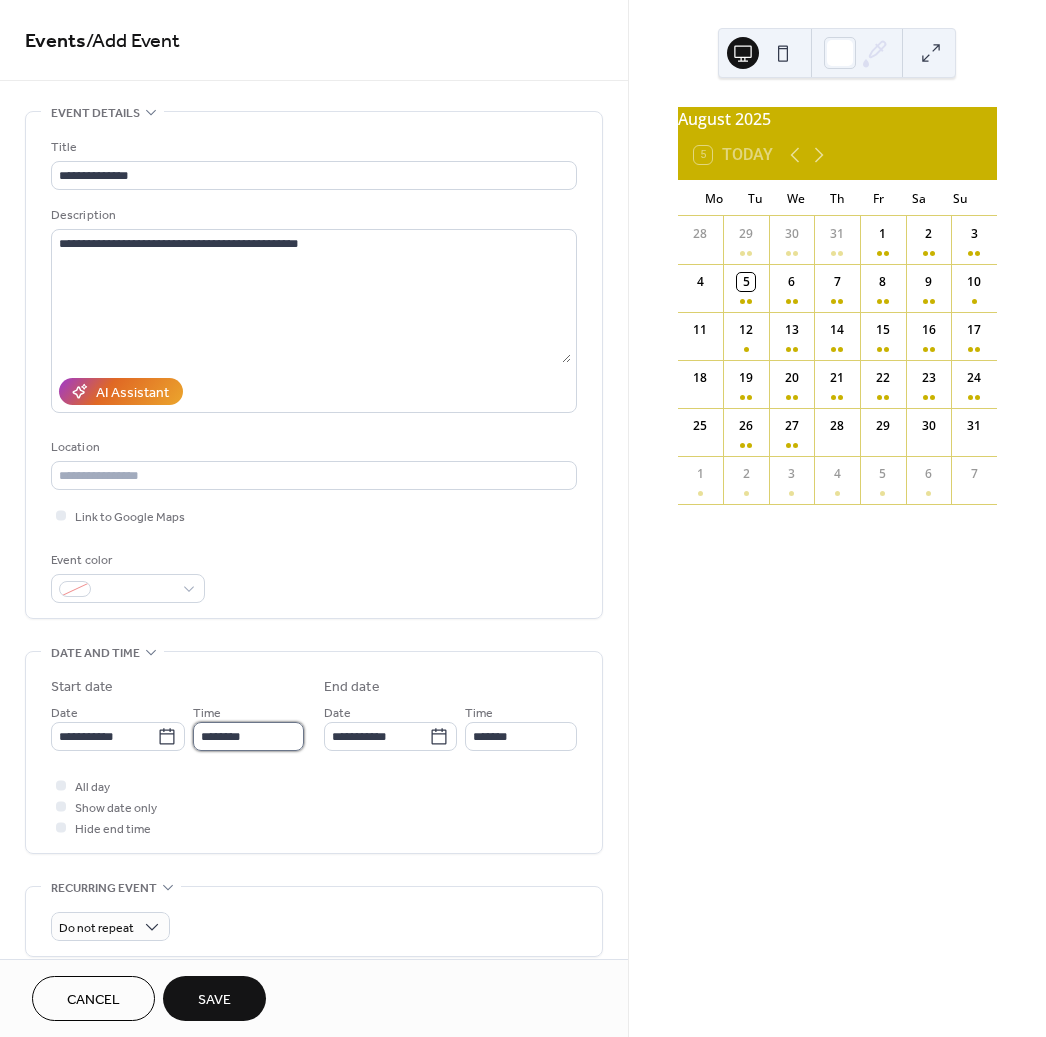 click on "********" at bounding box center (248, 736) 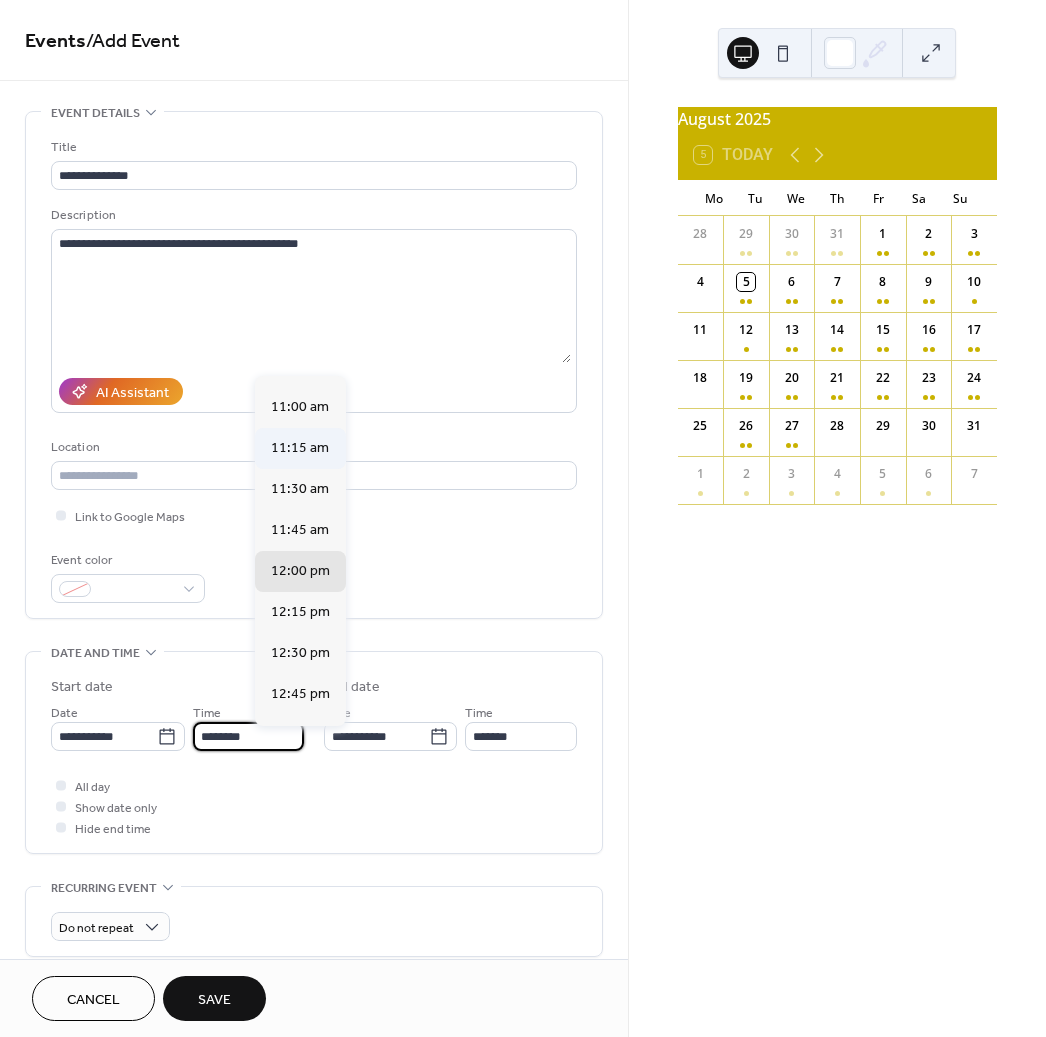 scroll, scrollTop: 1792, scrollLeft: 0, axis: vertical 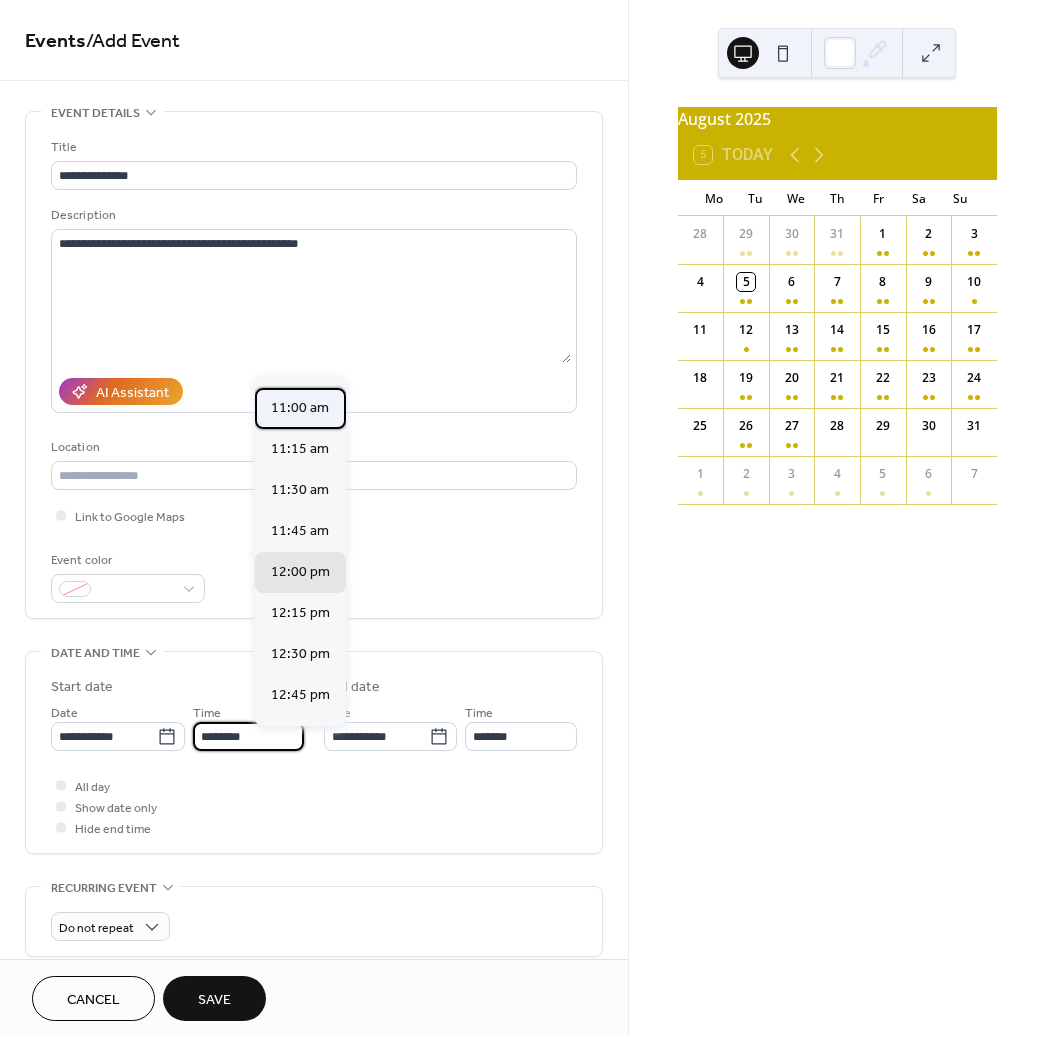 click on "11:00 am" at bounding box center [300, 408] 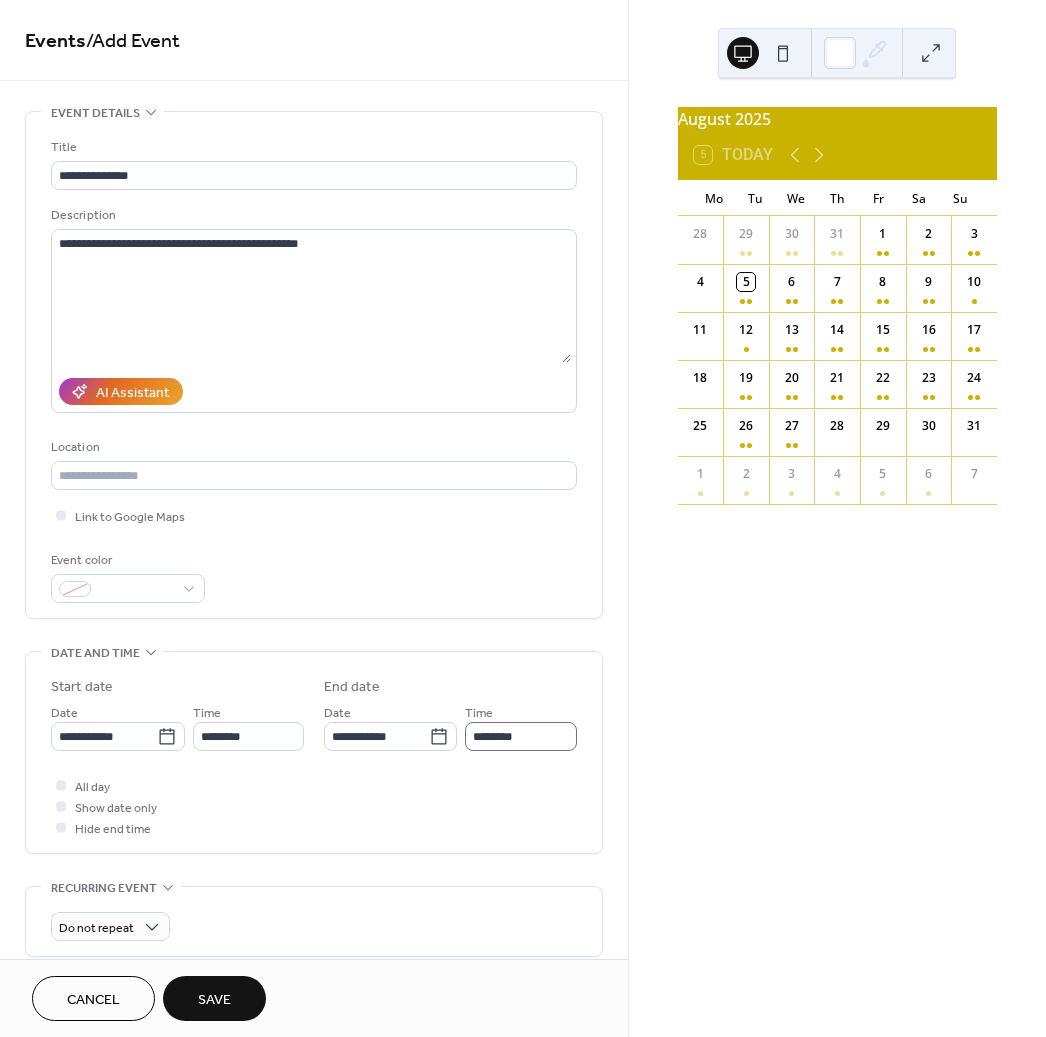 drag, startPoint x: 329, startPoint y: 877, endPoint x: 325, endPoint y: 853, distance: 24.33105 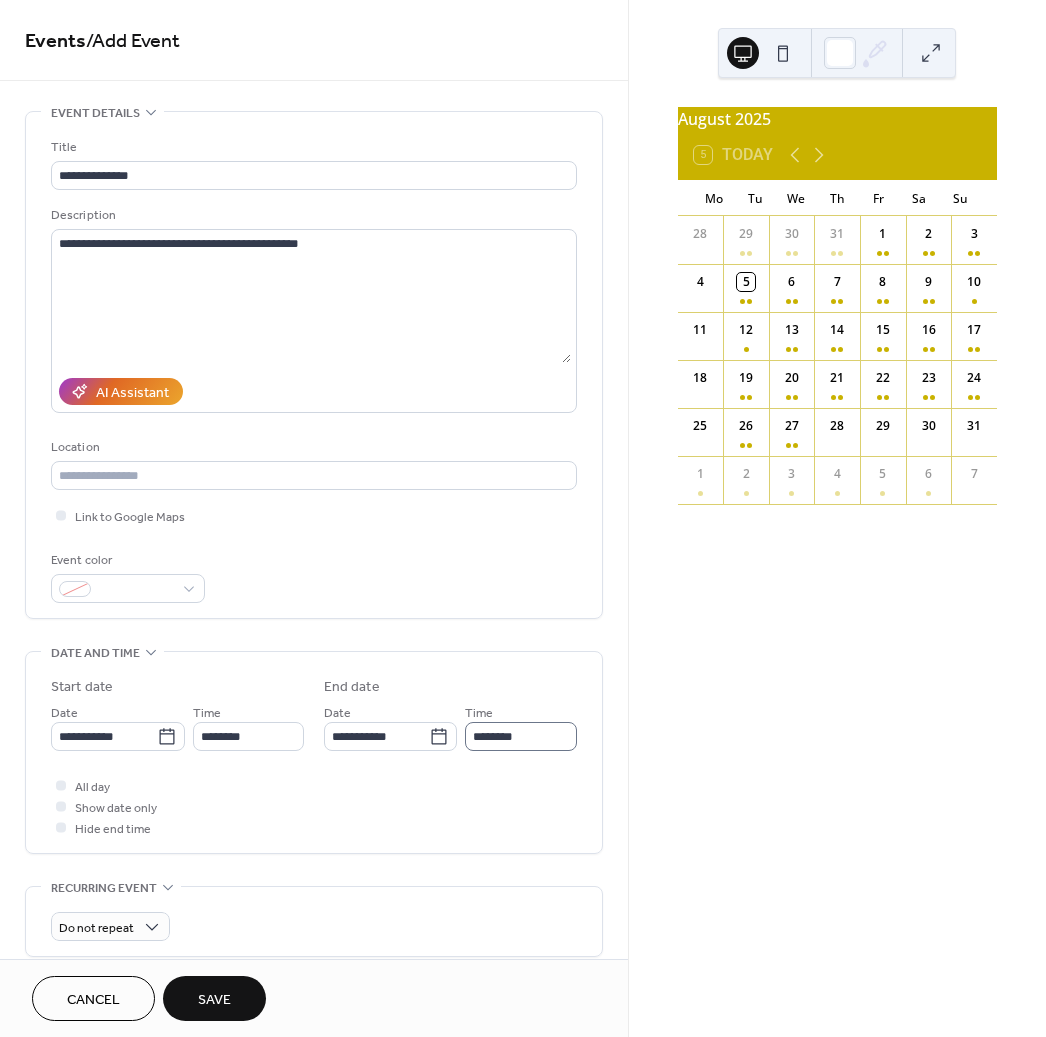 click on "**********" at bounding box center (314, 757) 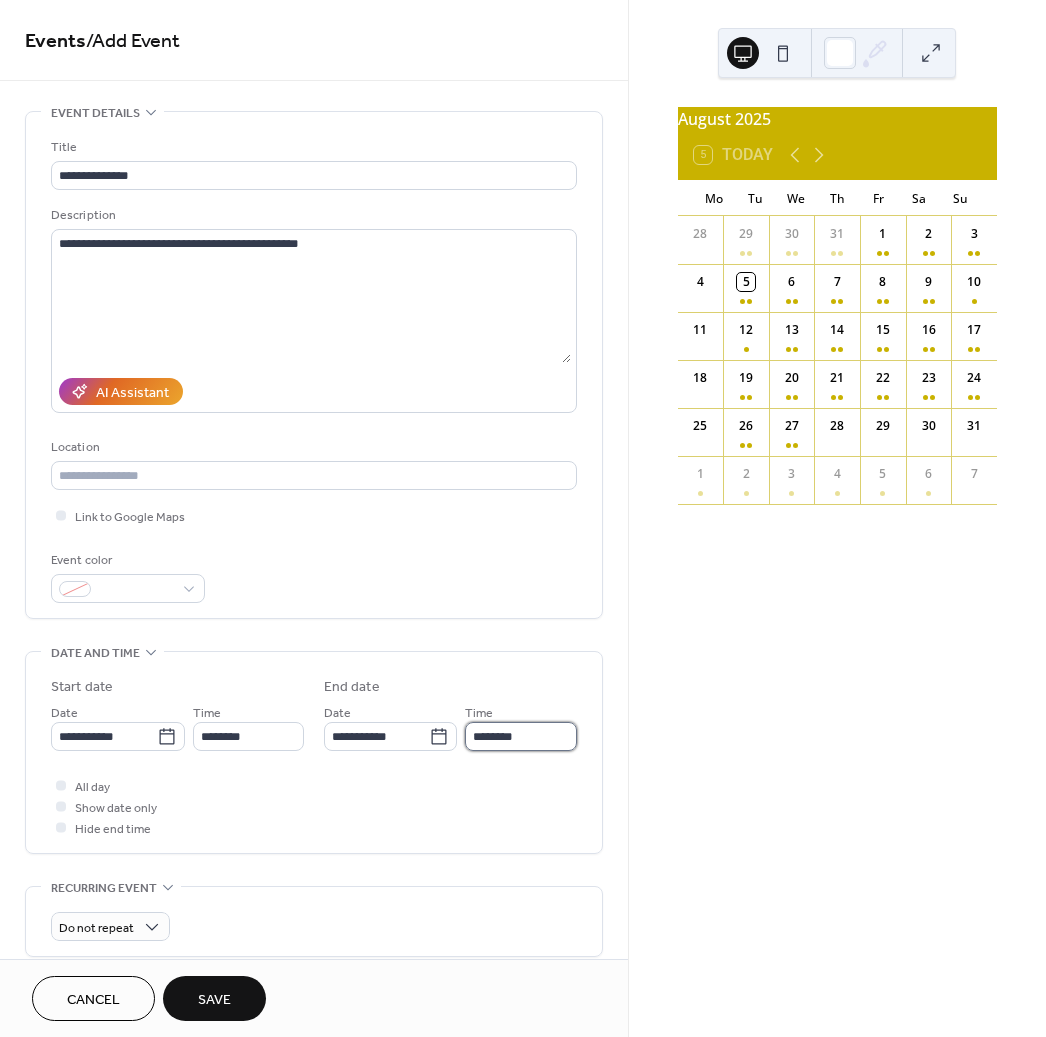click on "********" at bounding box center [520, 736] 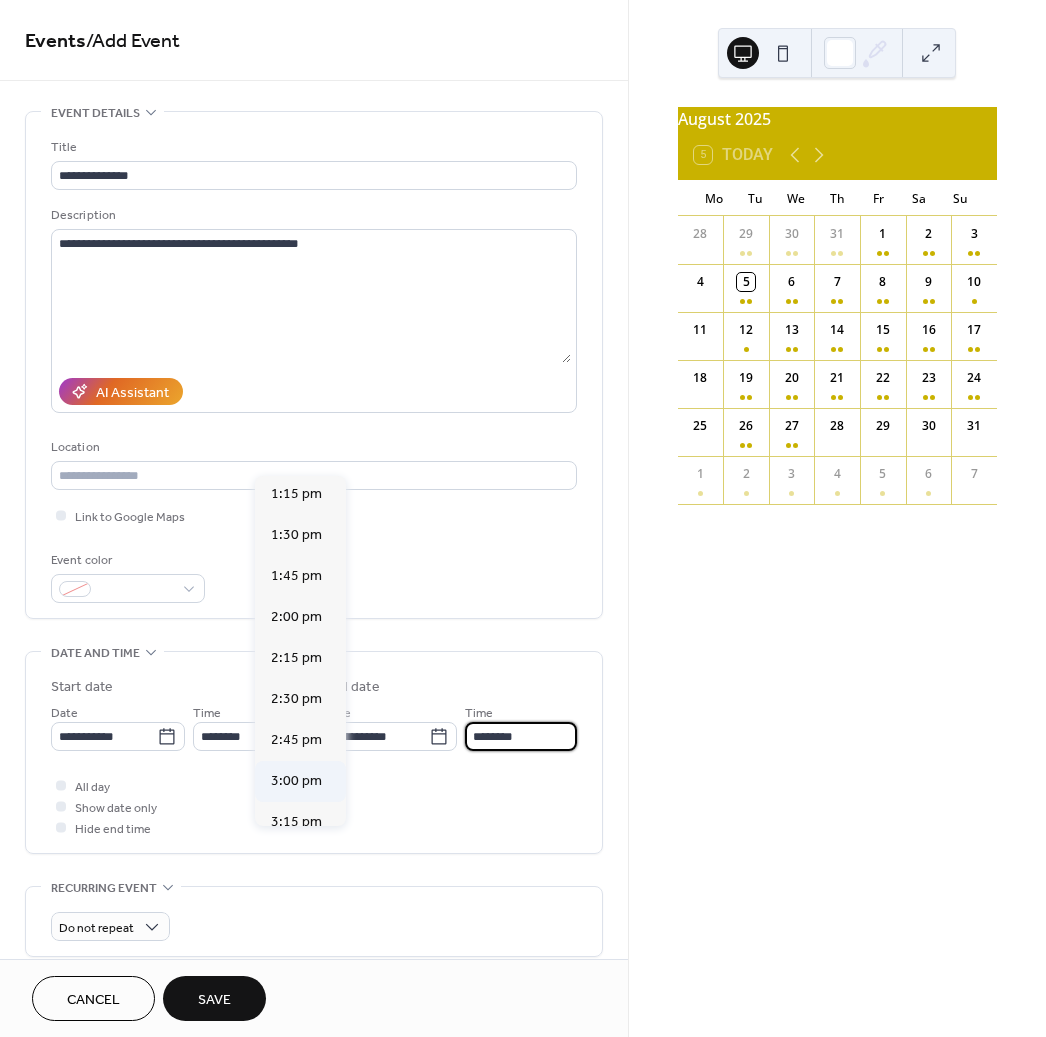 scroll, scrollTop: 325, scrollLeft: 0, axis: vertical 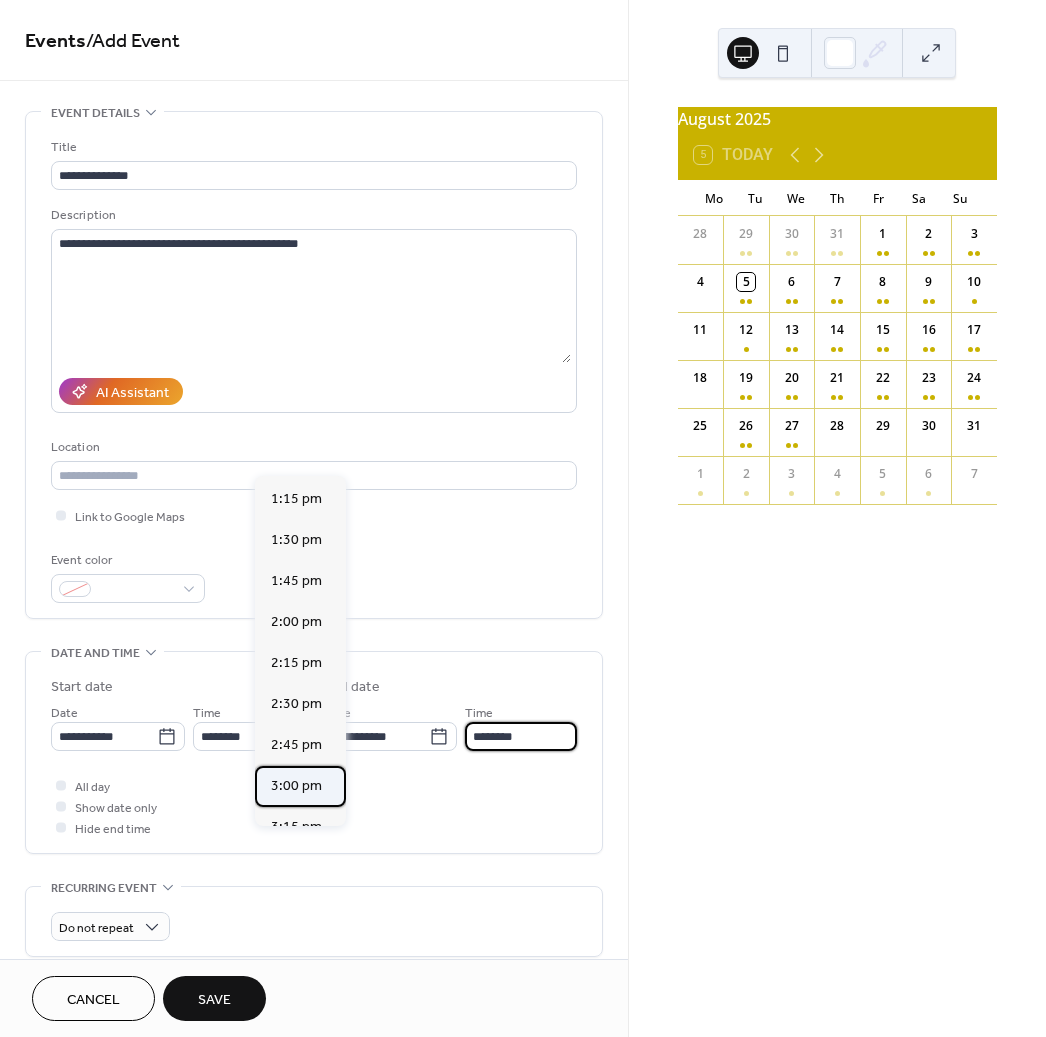 click on "3:00 pm" at bounding box center (296, 786) 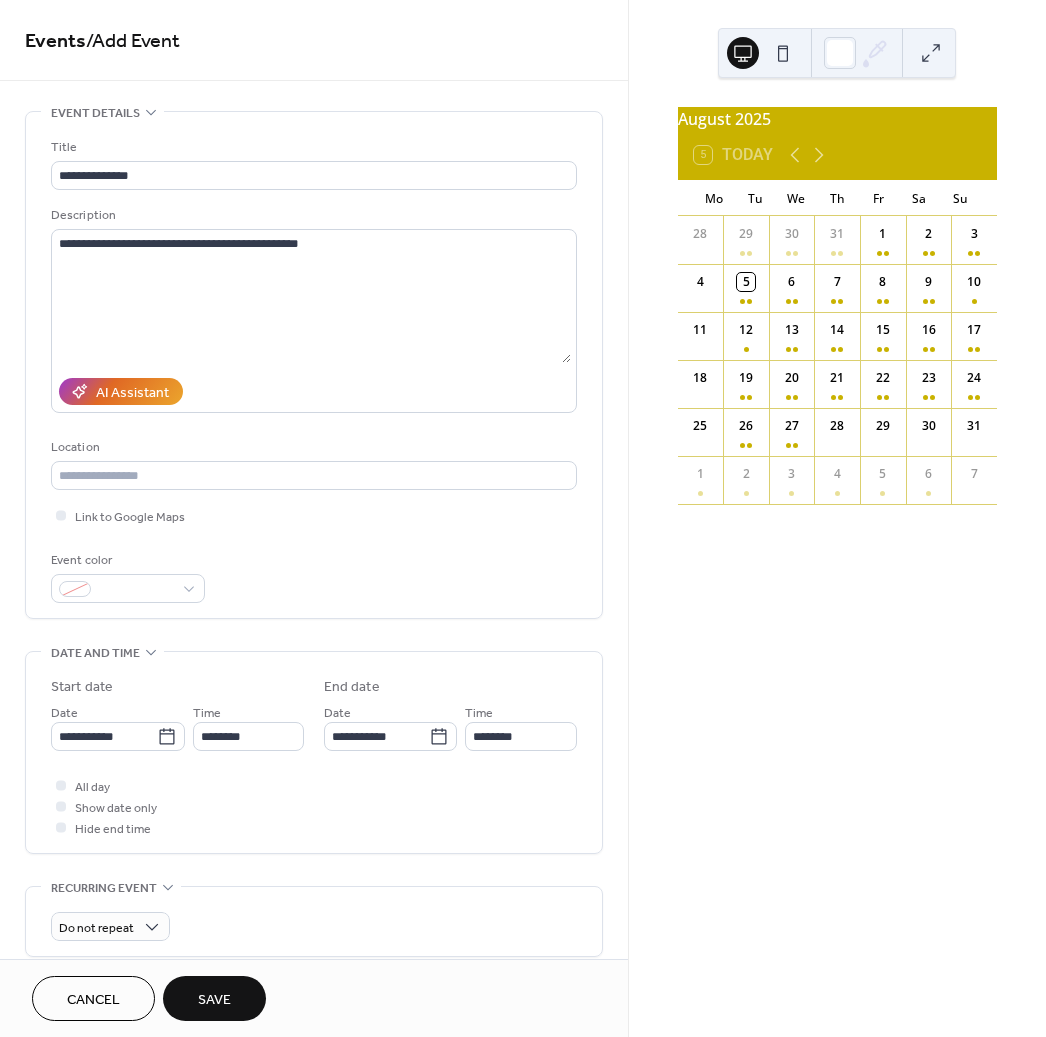 type on "*******" 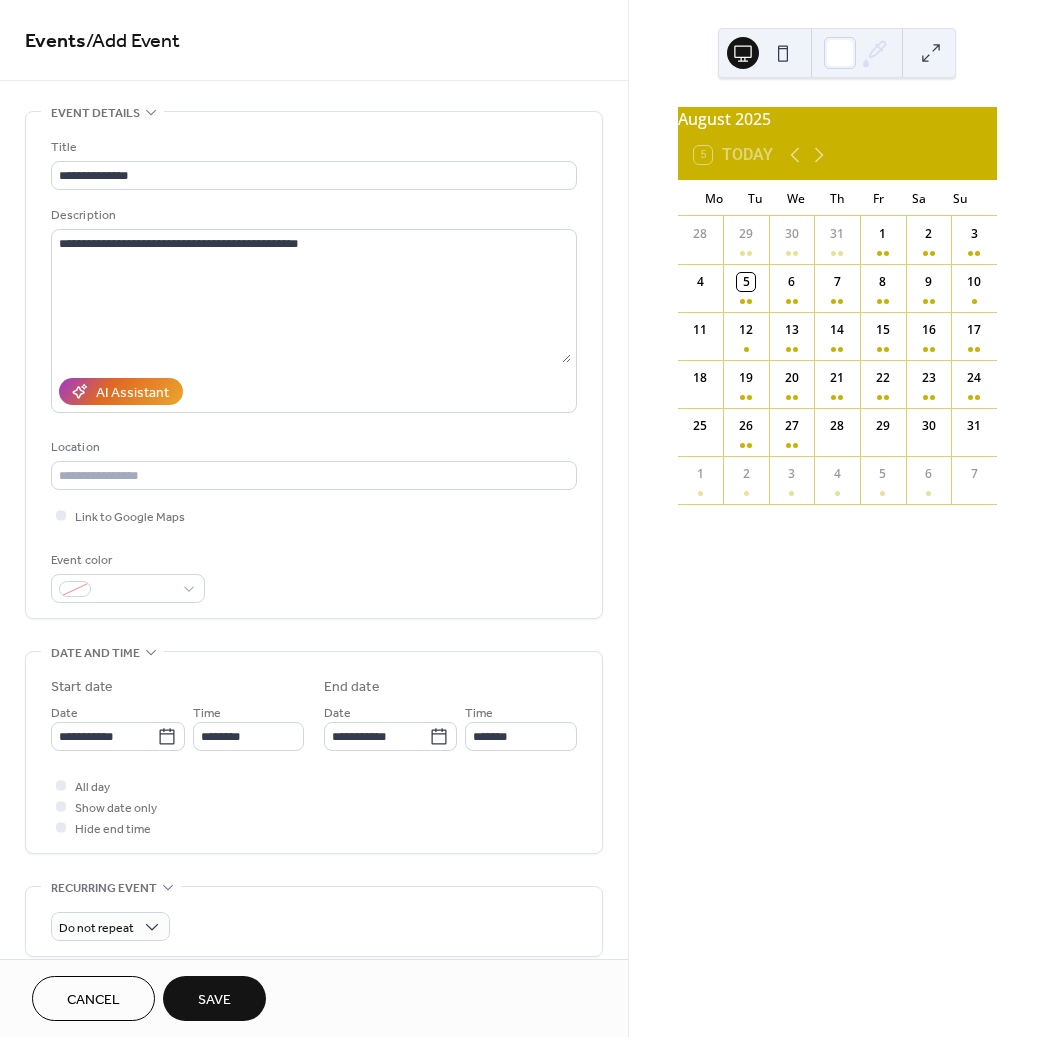 click on "Save" at bounding box center (214, 998) 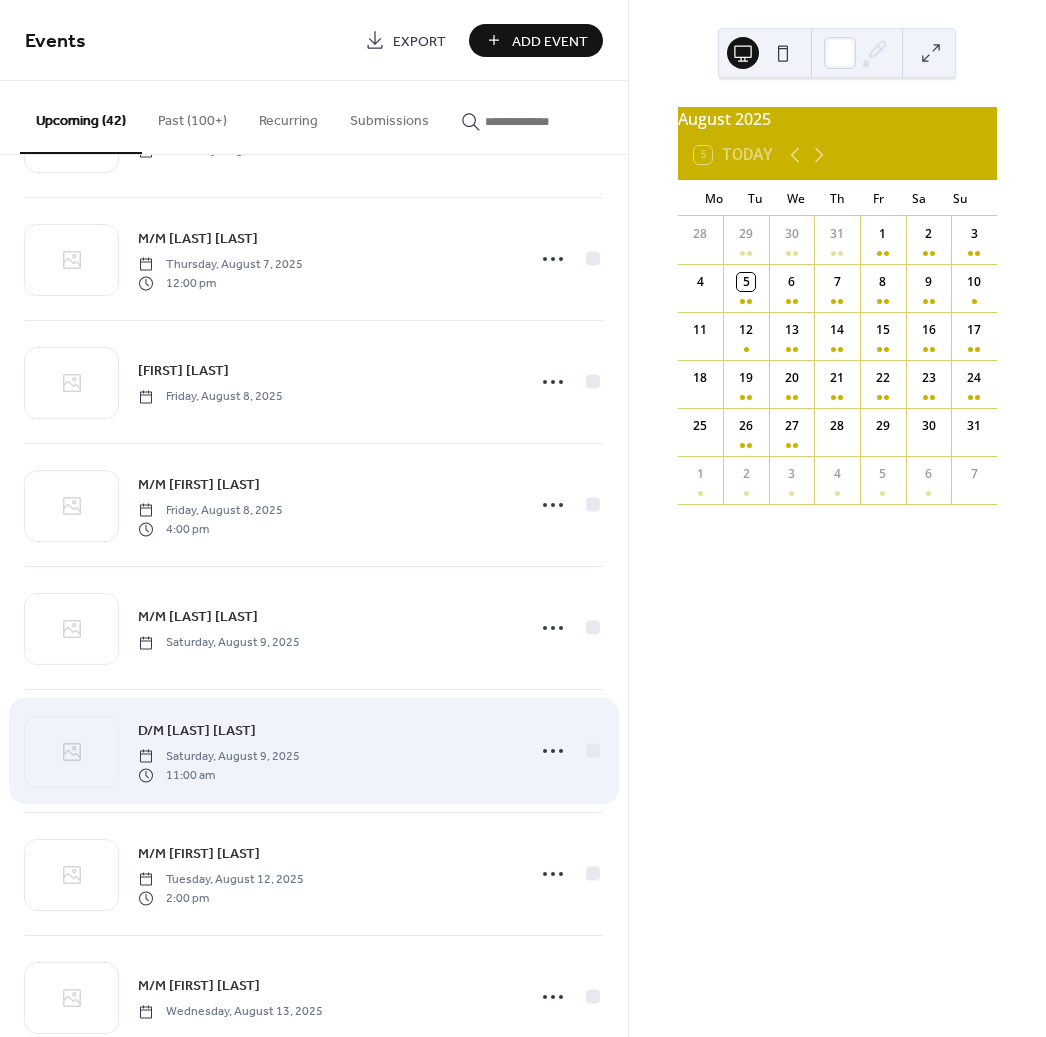 scroll, scrollTop: 1219, scrollLeft: 0, axis: vertical 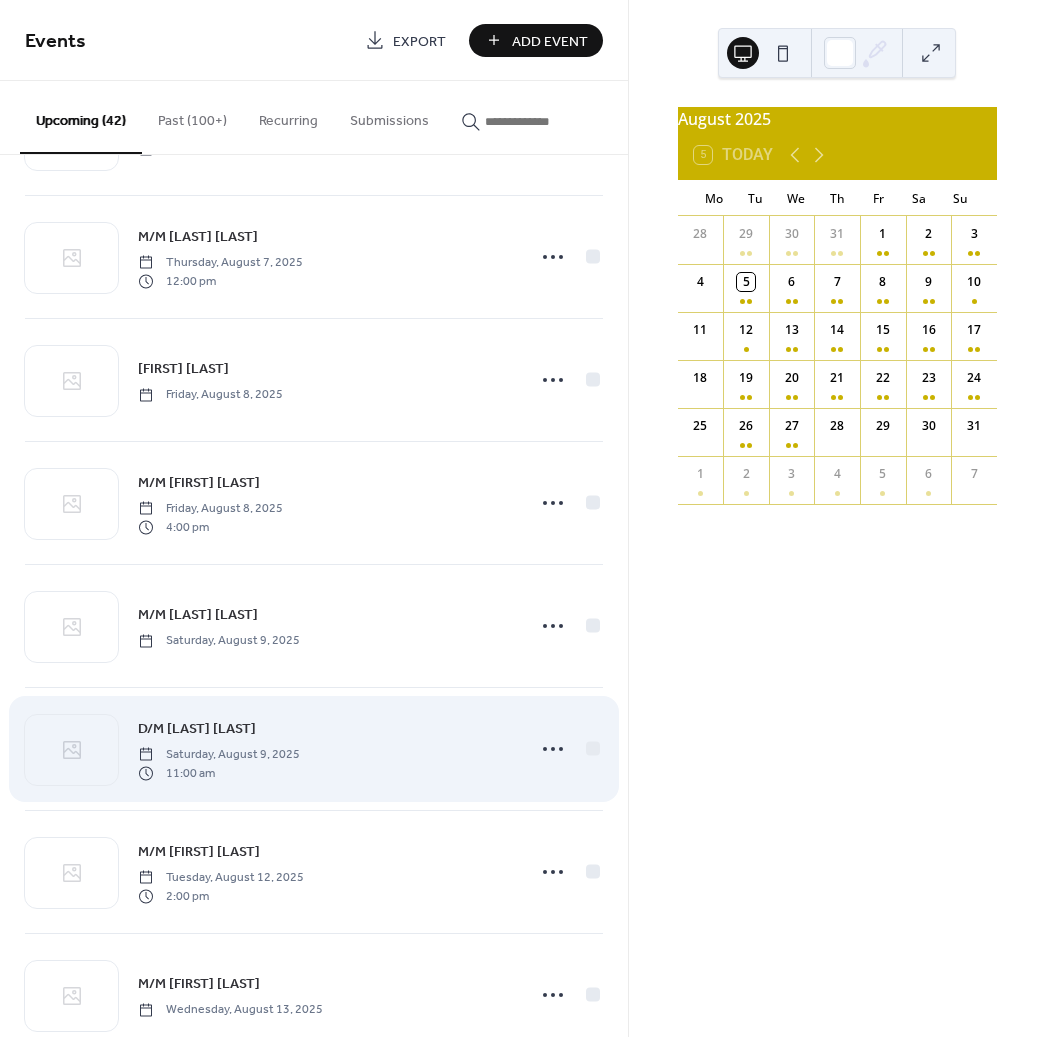 click on "D/M [LAST] [LAST]" at bounding box center (197, 729) 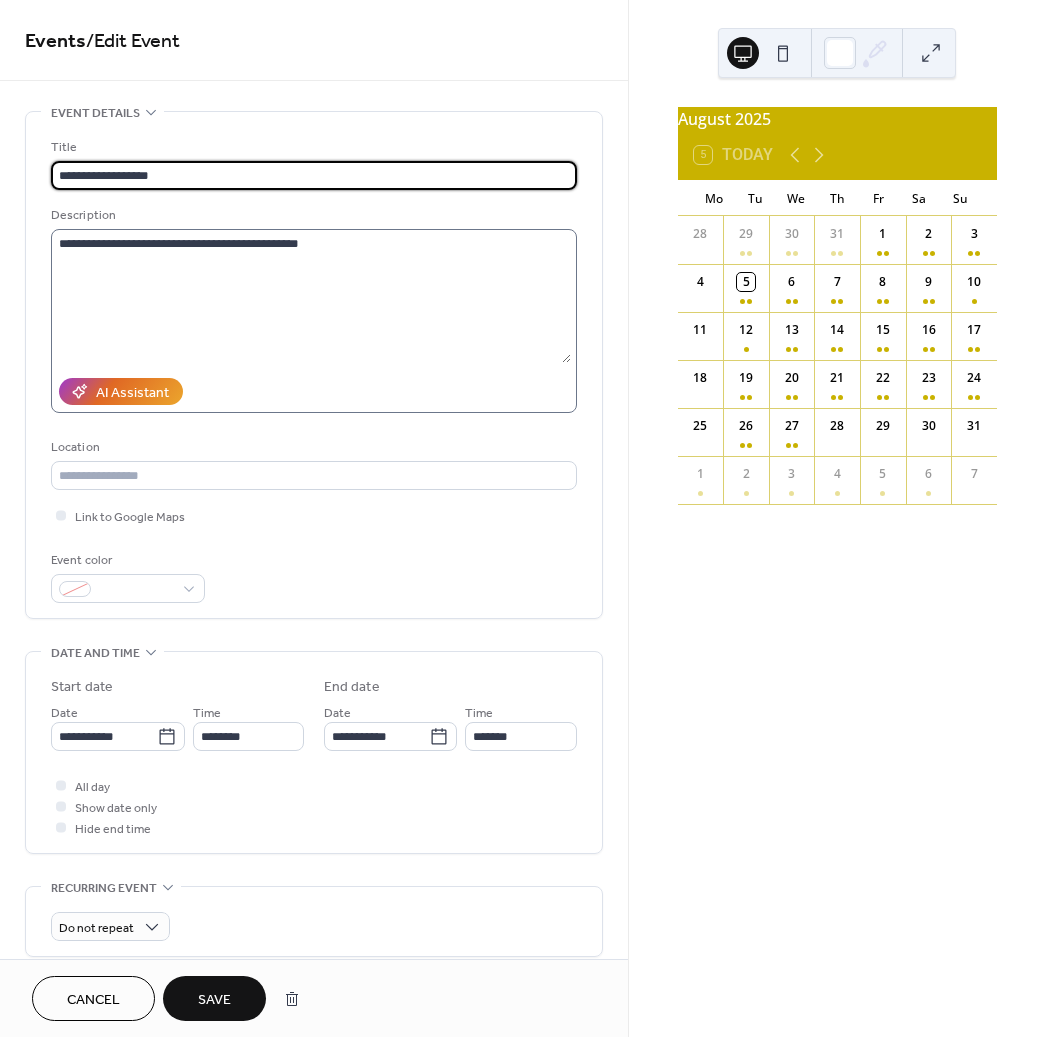 type on "**********" 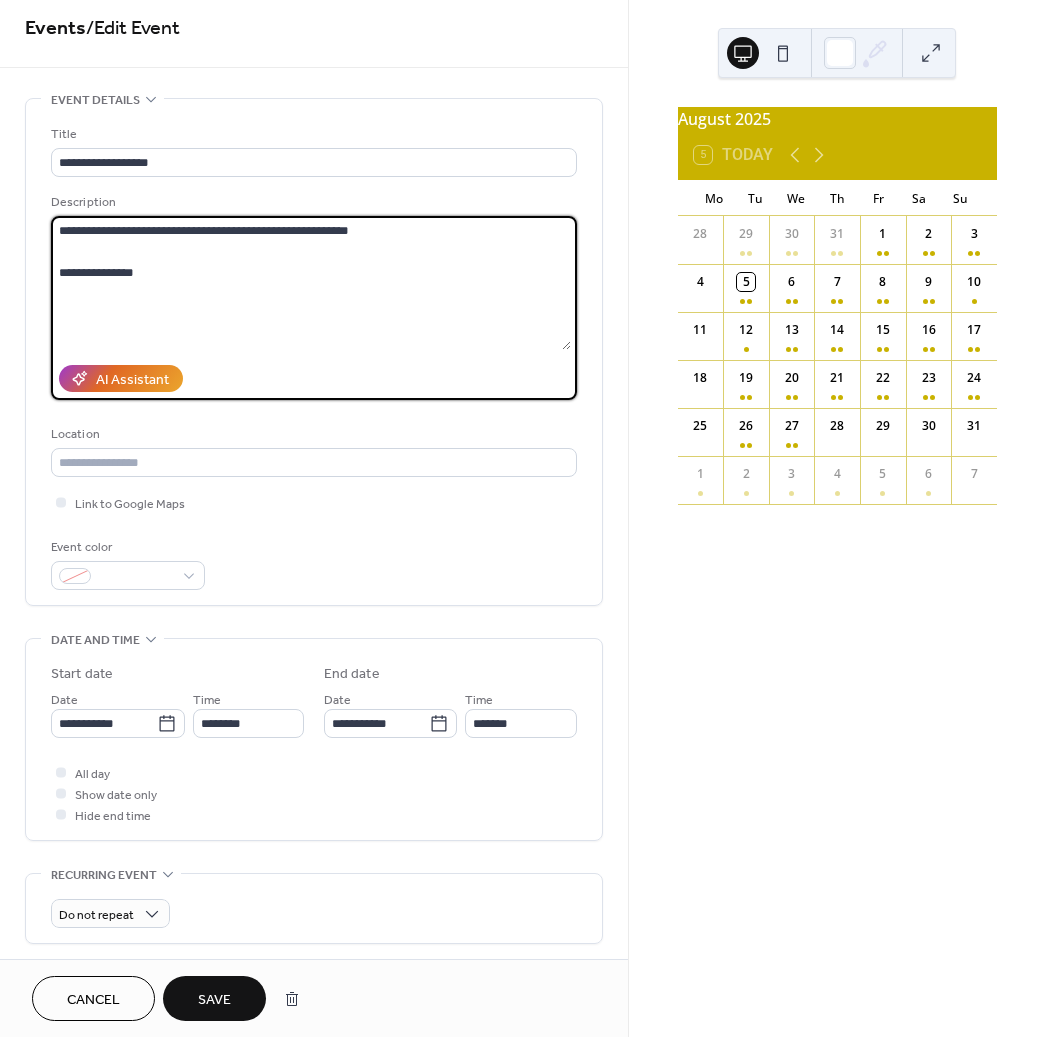 scroll, scrollTop: 11, scrollLeft: 0, axis: vertical 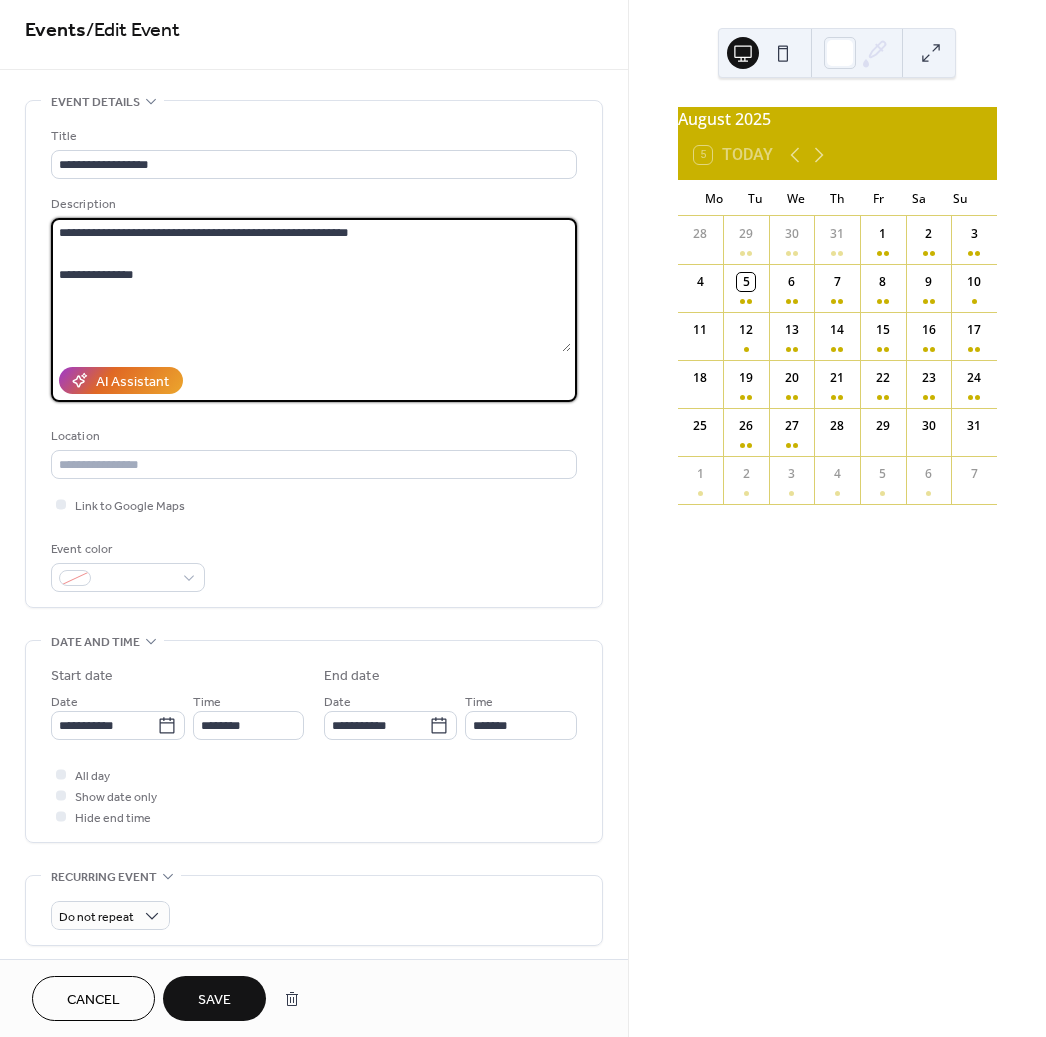 type on "**********" 